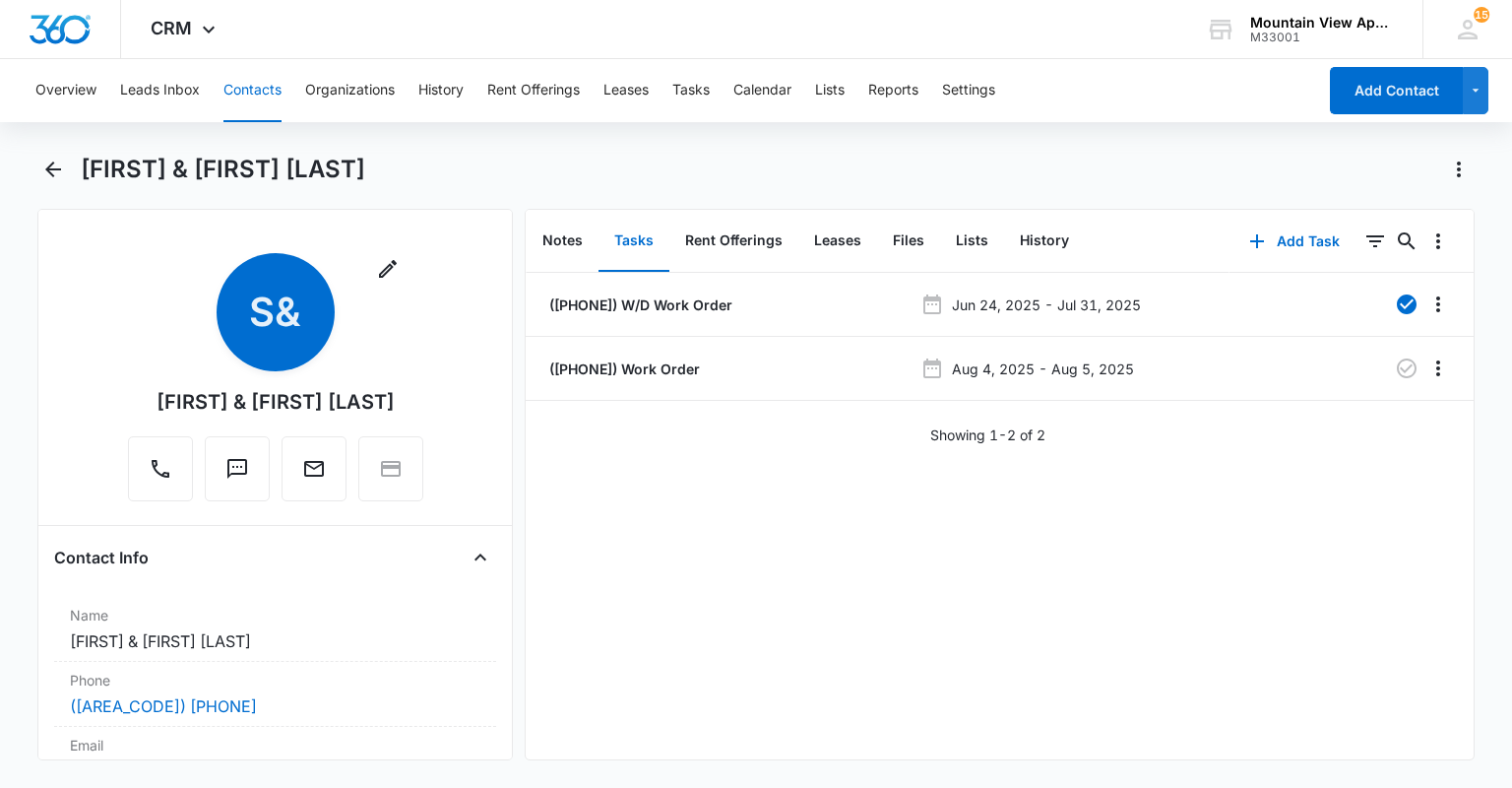 scroll, scrollTop: 0, scrollLeft: 0, axis: both 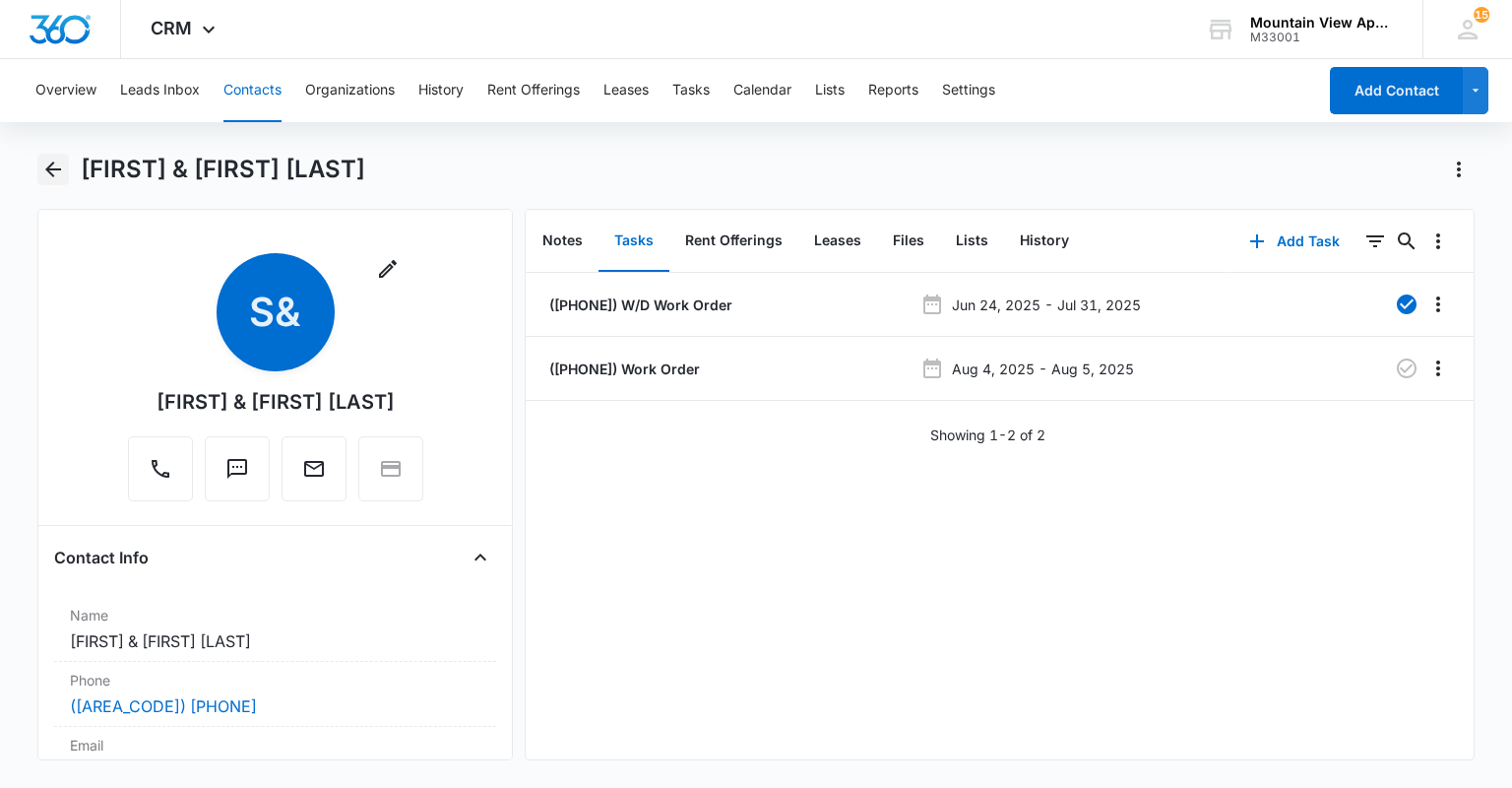 click at bounding box center [52, 169] 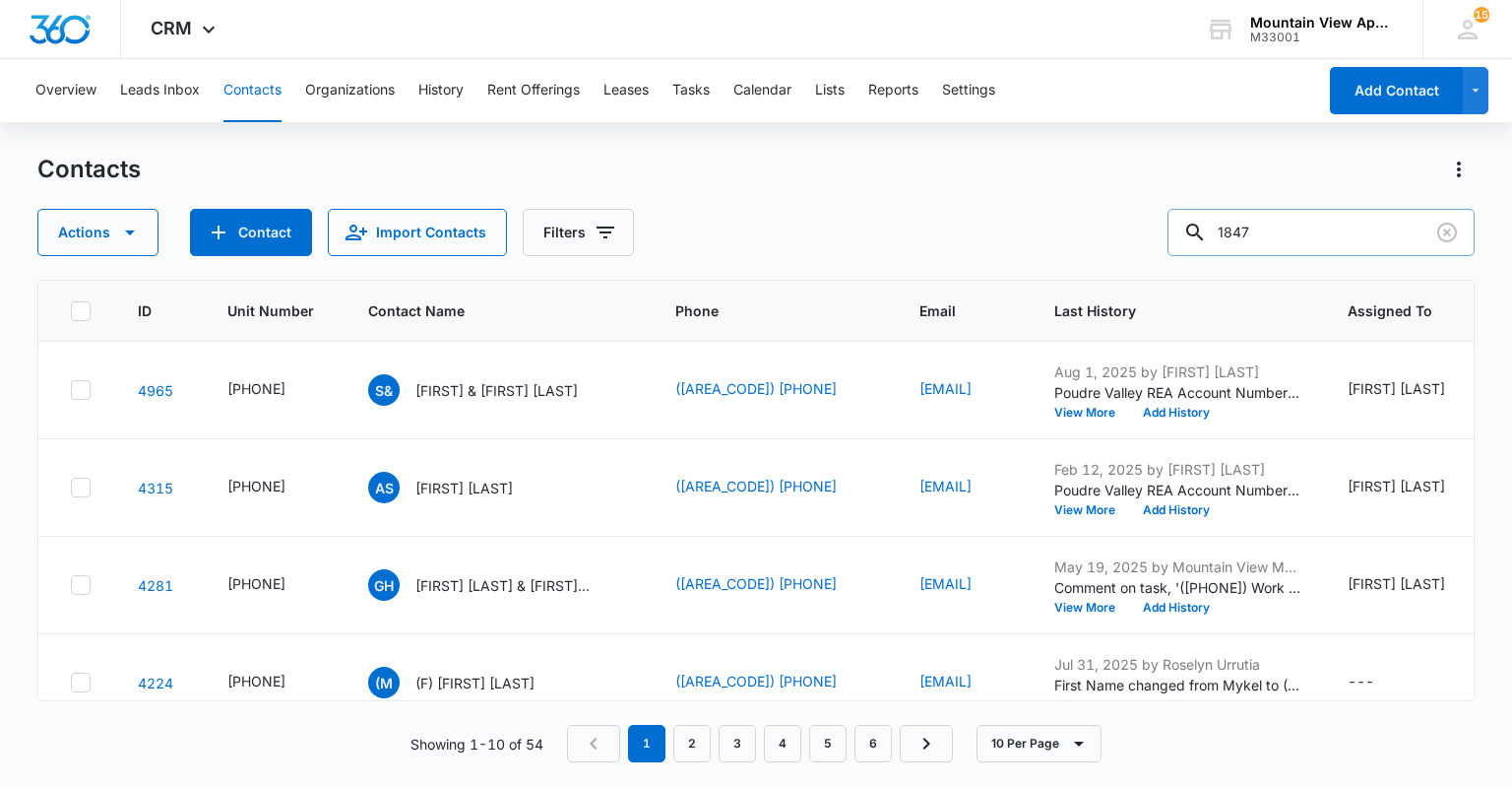click on "1847" at bounding box center [1321, 232] 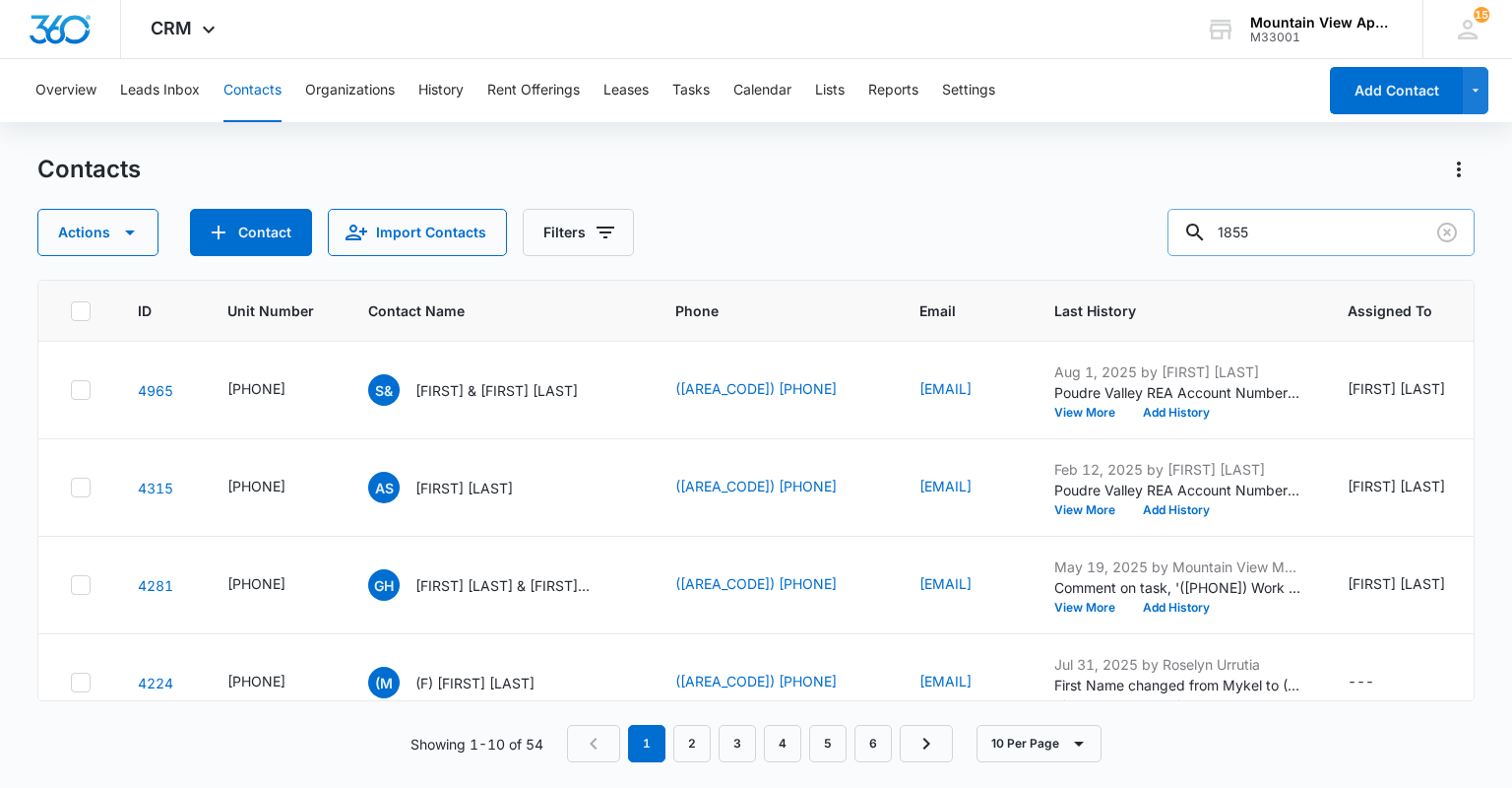 type on "1855" 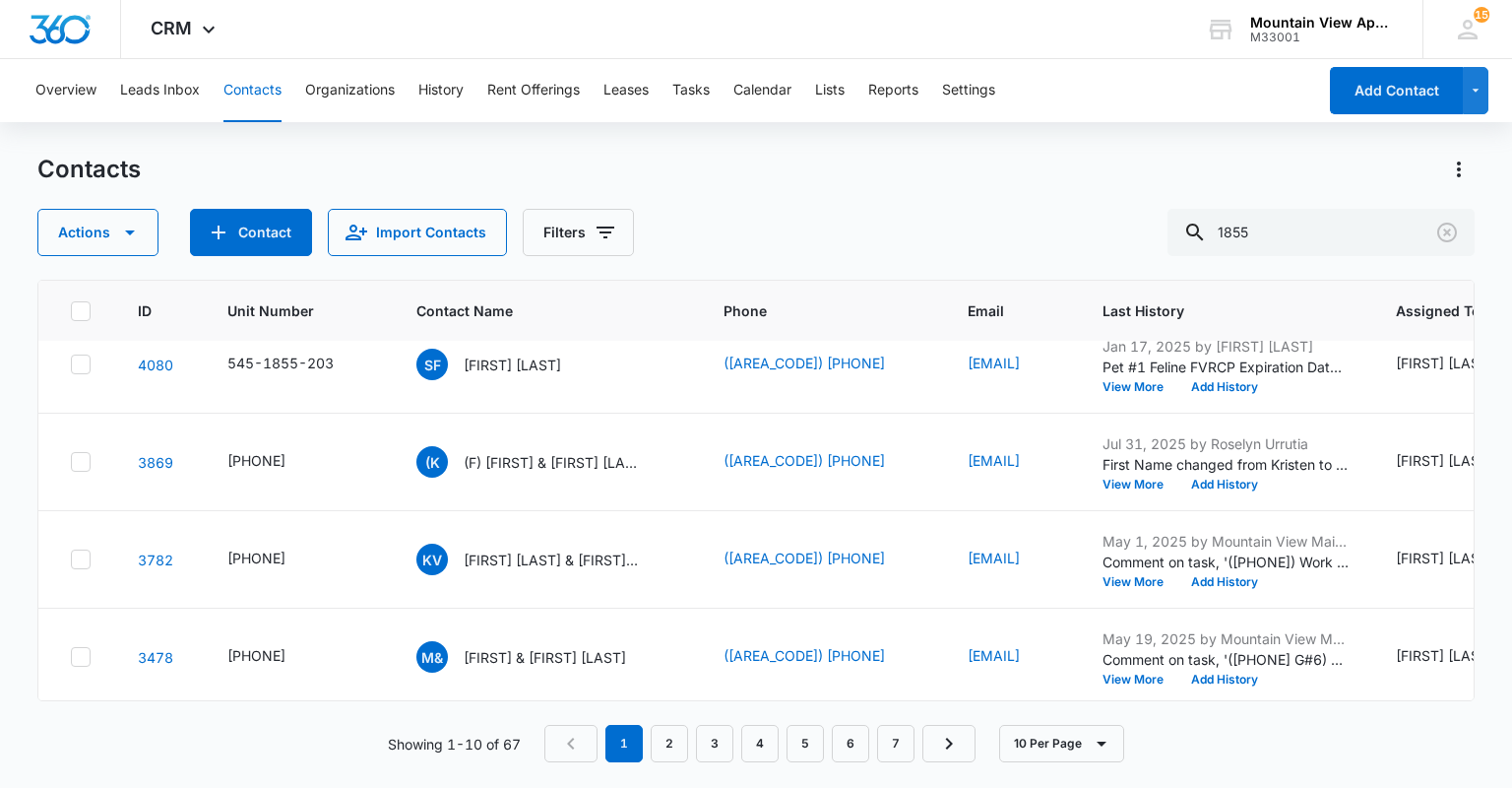 scroll, scrollTop: 624, scrollLeft: 0, axis: vertical 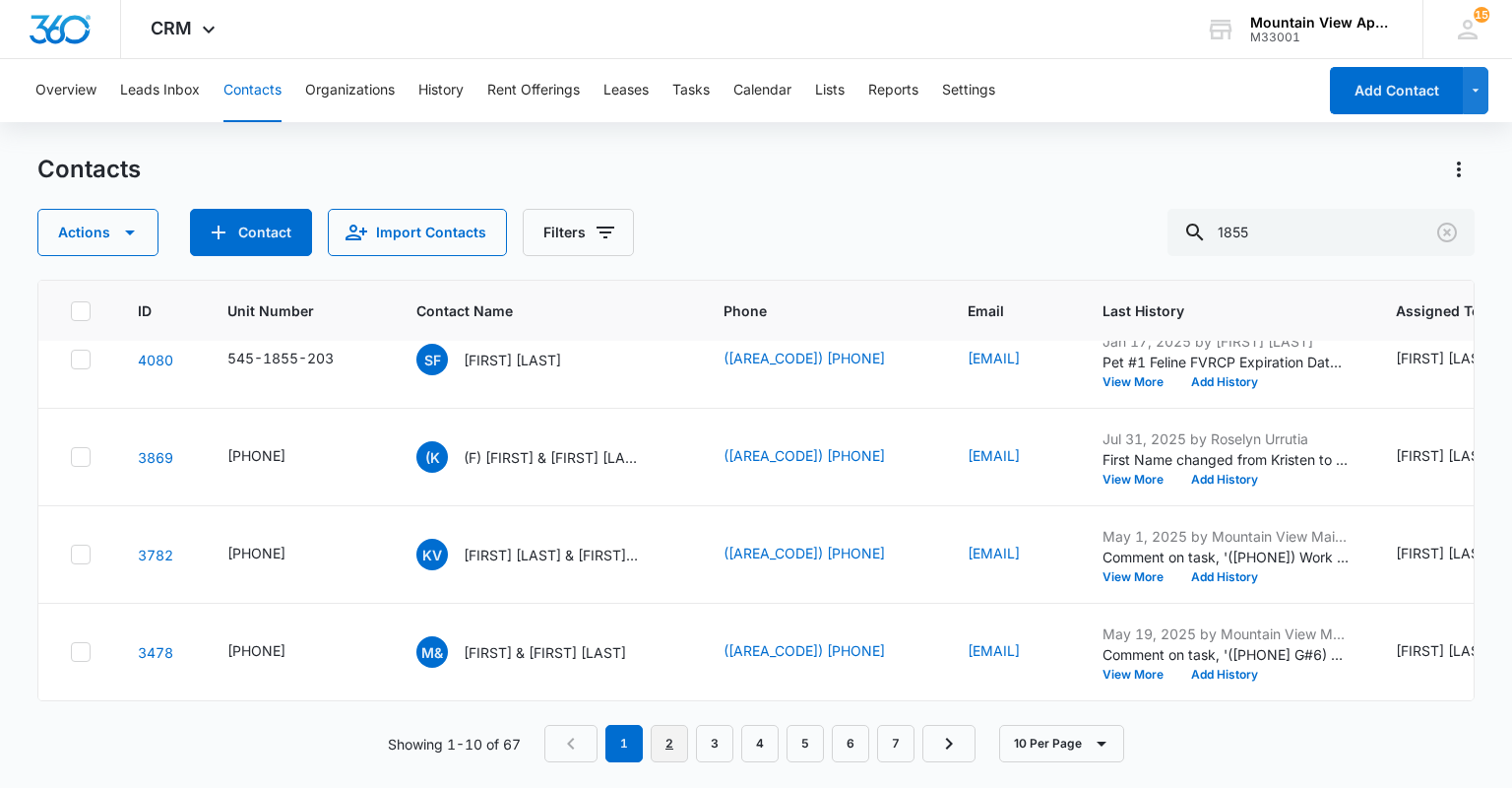 click on "2" at bounding box center (669, 744) 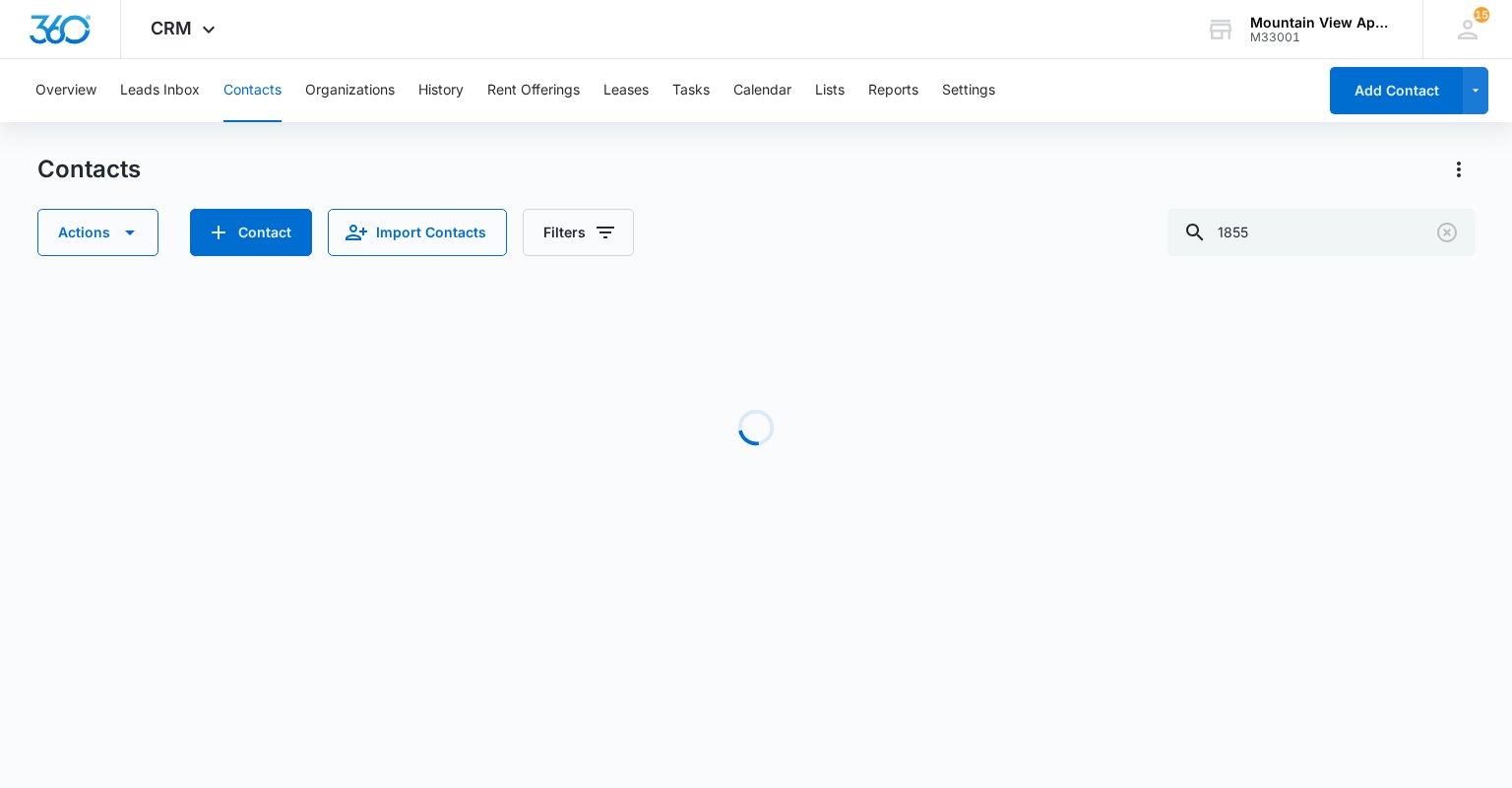 scroll, scrollTop: 0, scrollLeft: 0, axis: both 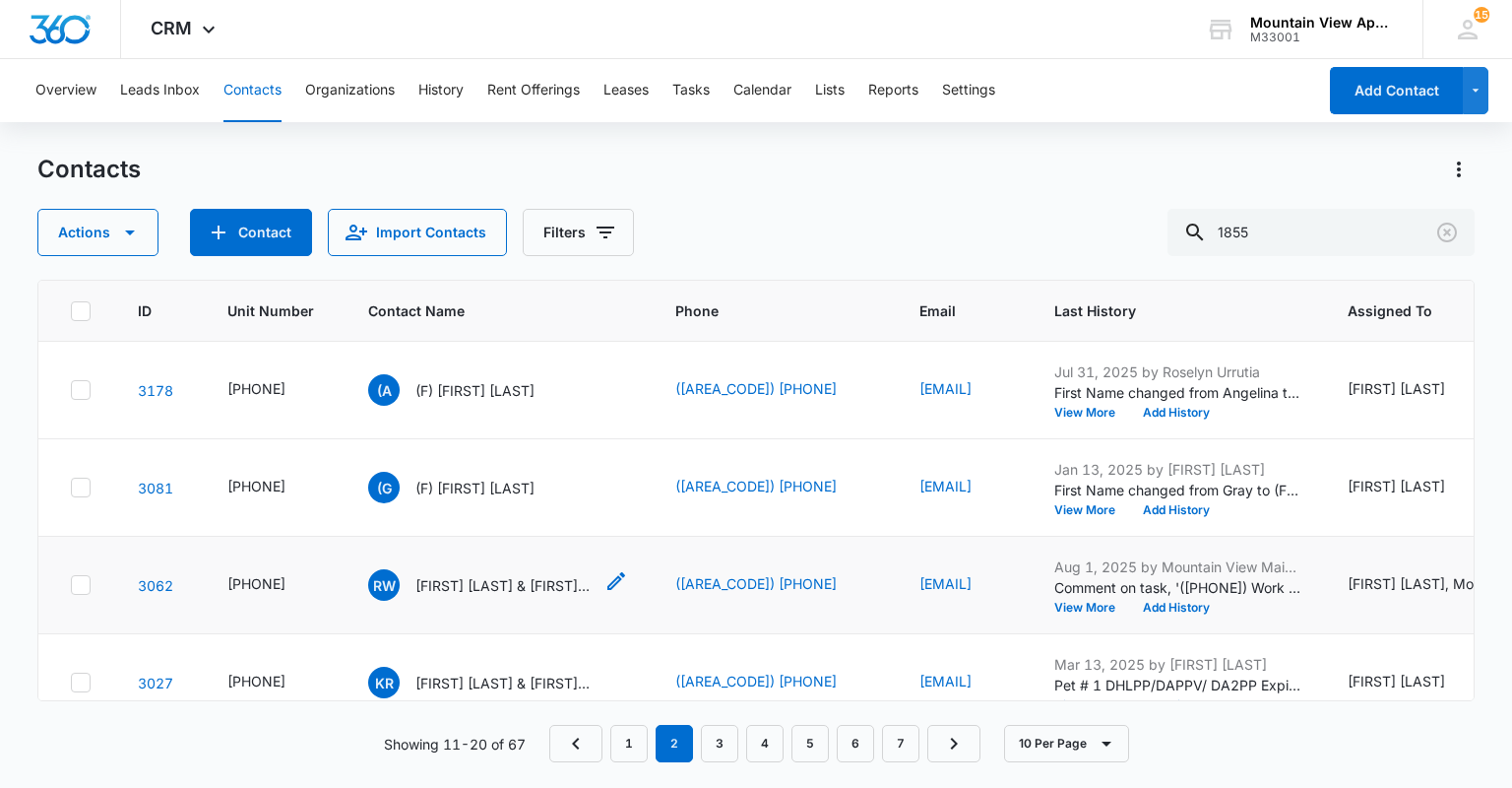 click on "[FIRST] [LAST] & [LAST] [LAST]" at bounding box center (504, 585) 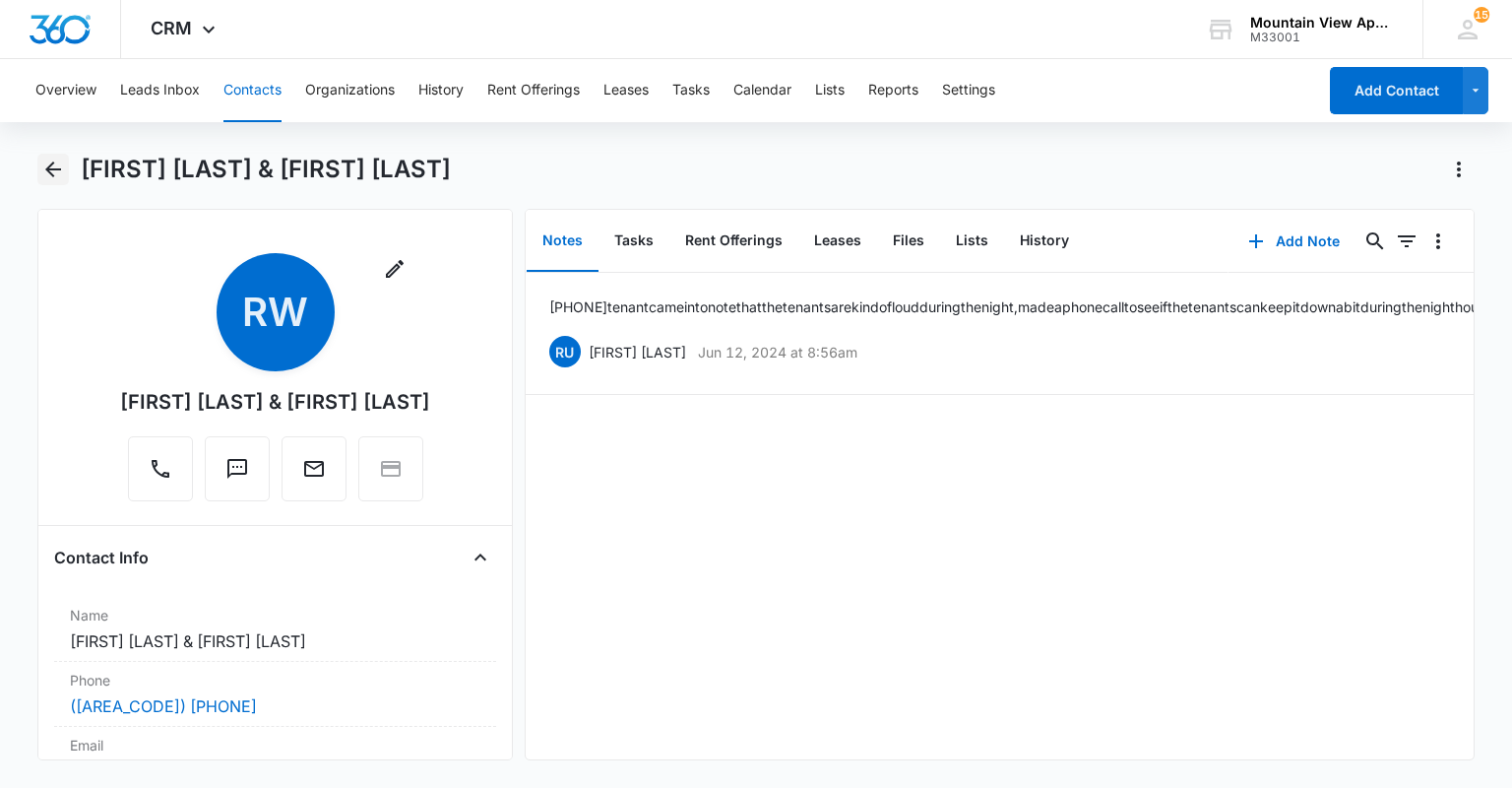 click 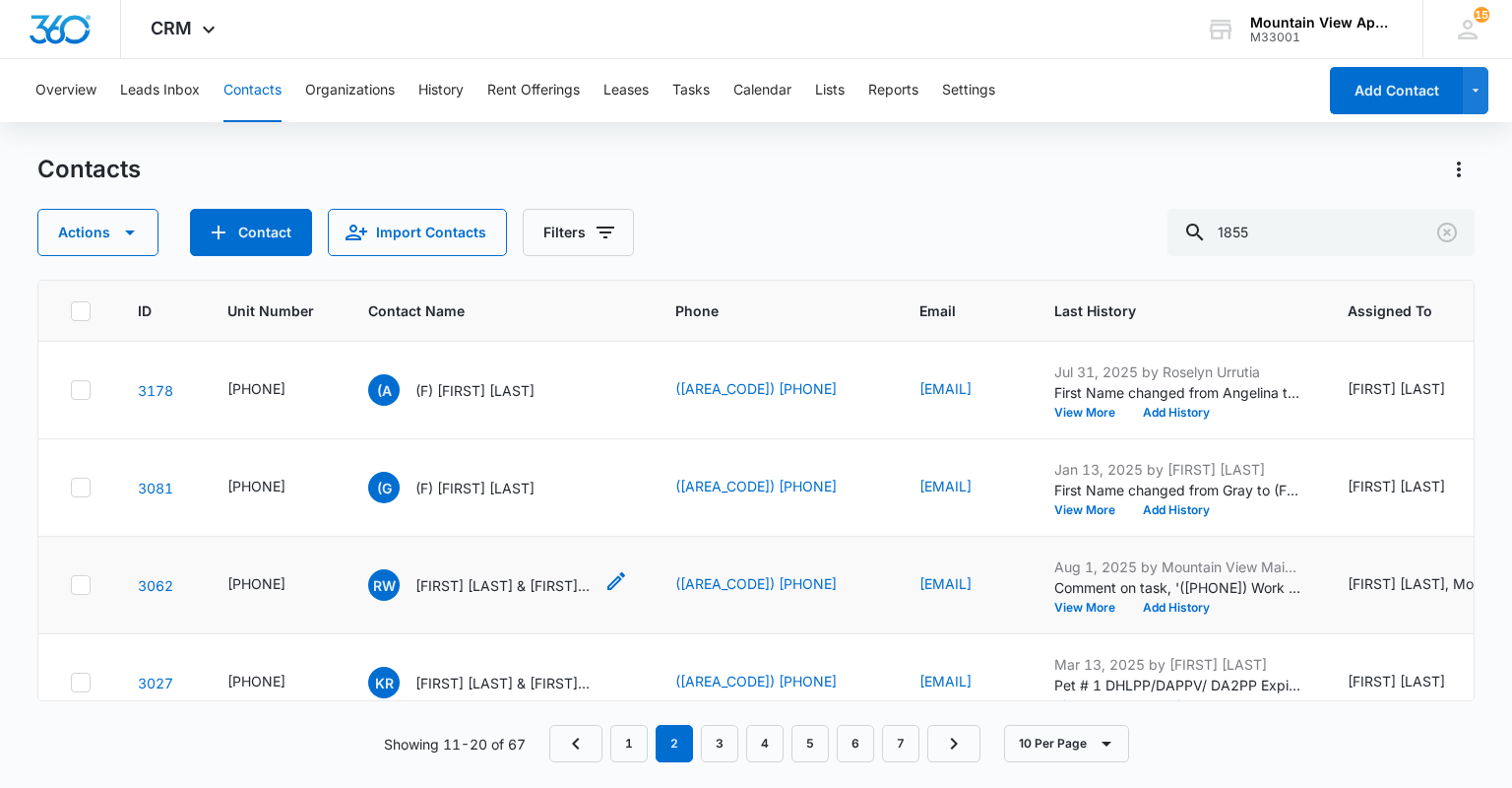 click on "[FIRST] [LAST] & [LAST] [LAST]" at bounding box center (504, 585) 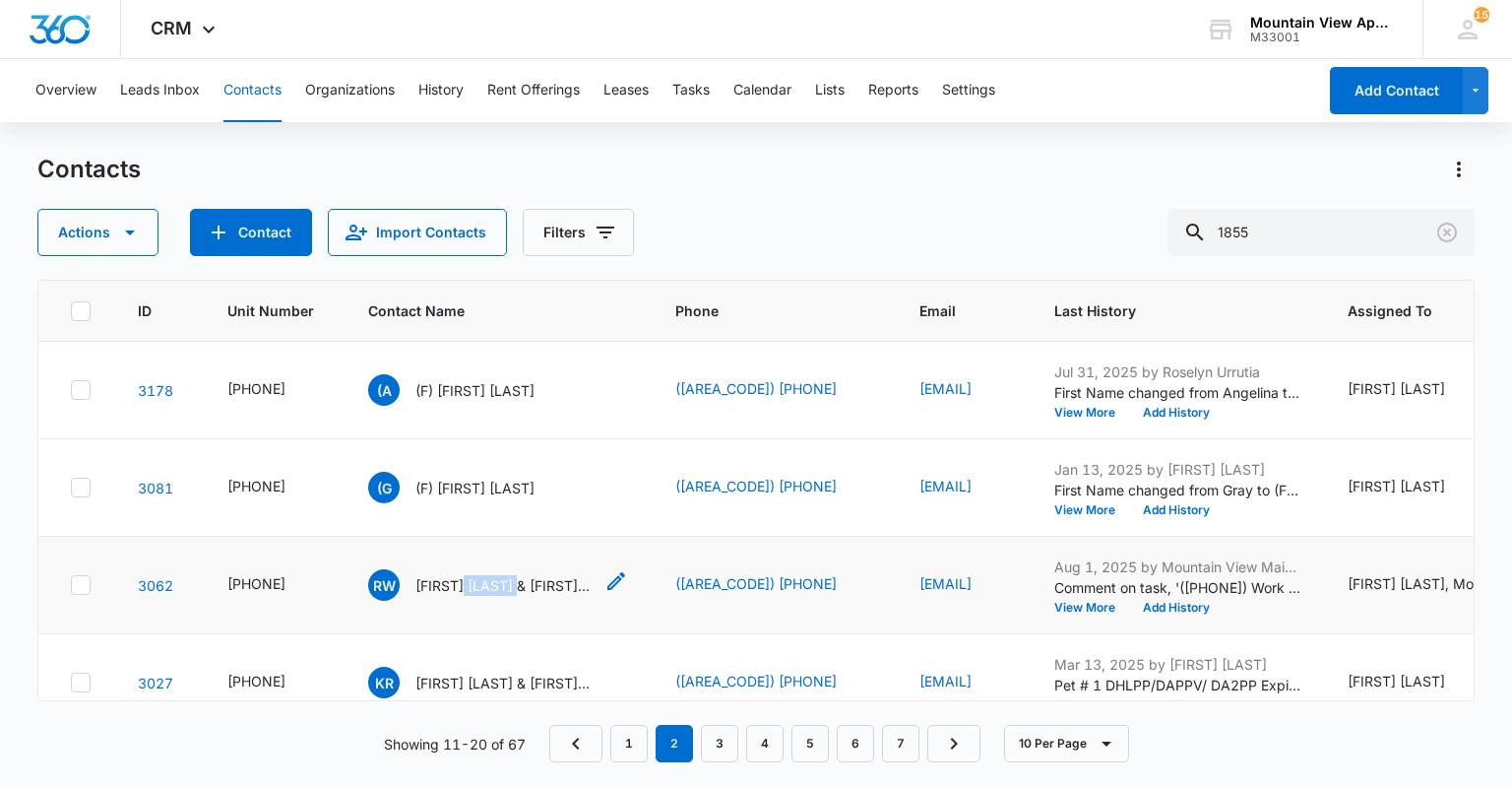 click on "[FIRST] [LAST] & [LAST] [LAST]" at bounding box center [504, 585] 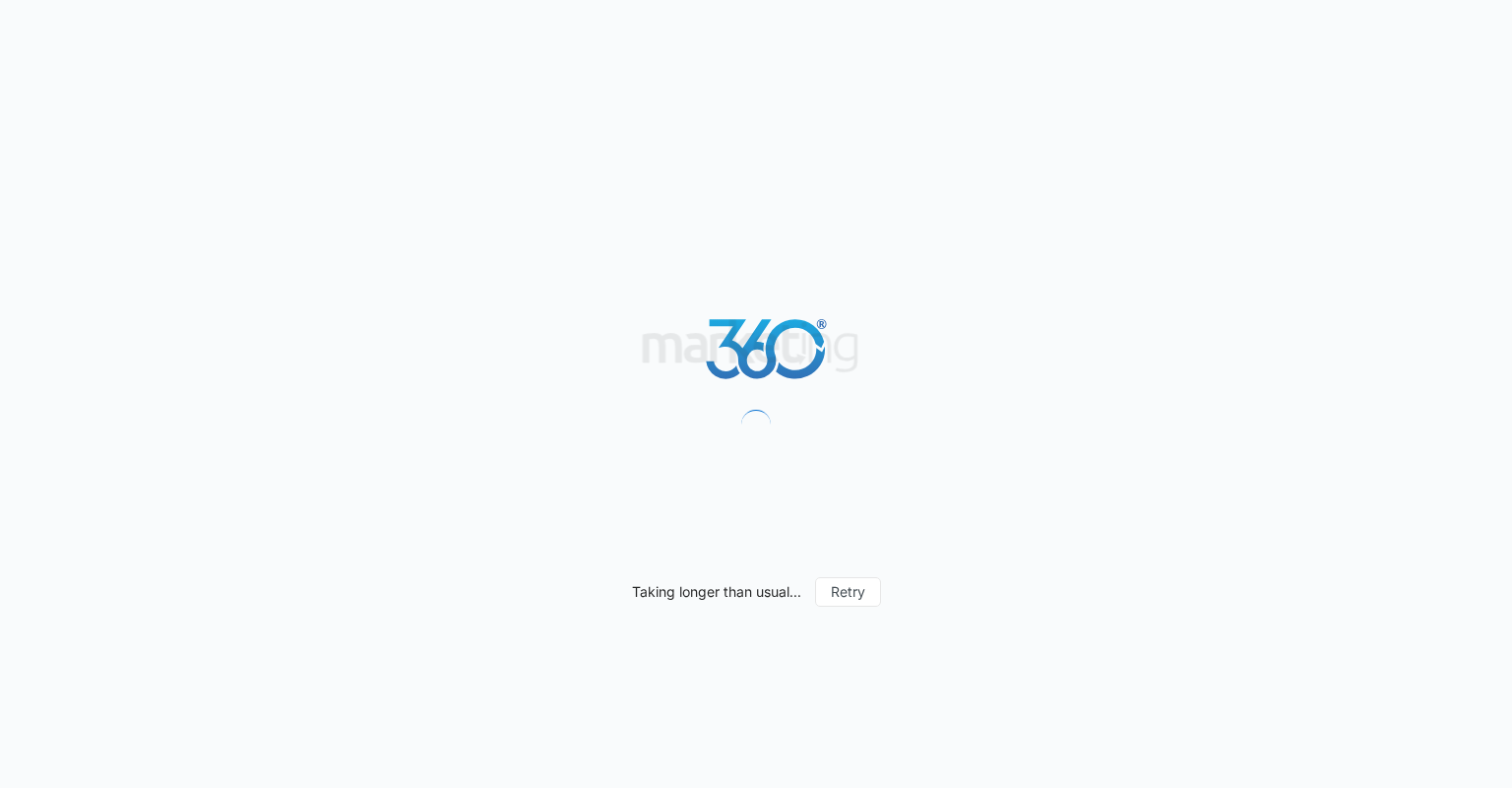 scroll, scrollTop: 0, scrollLeft: 0, axis: both 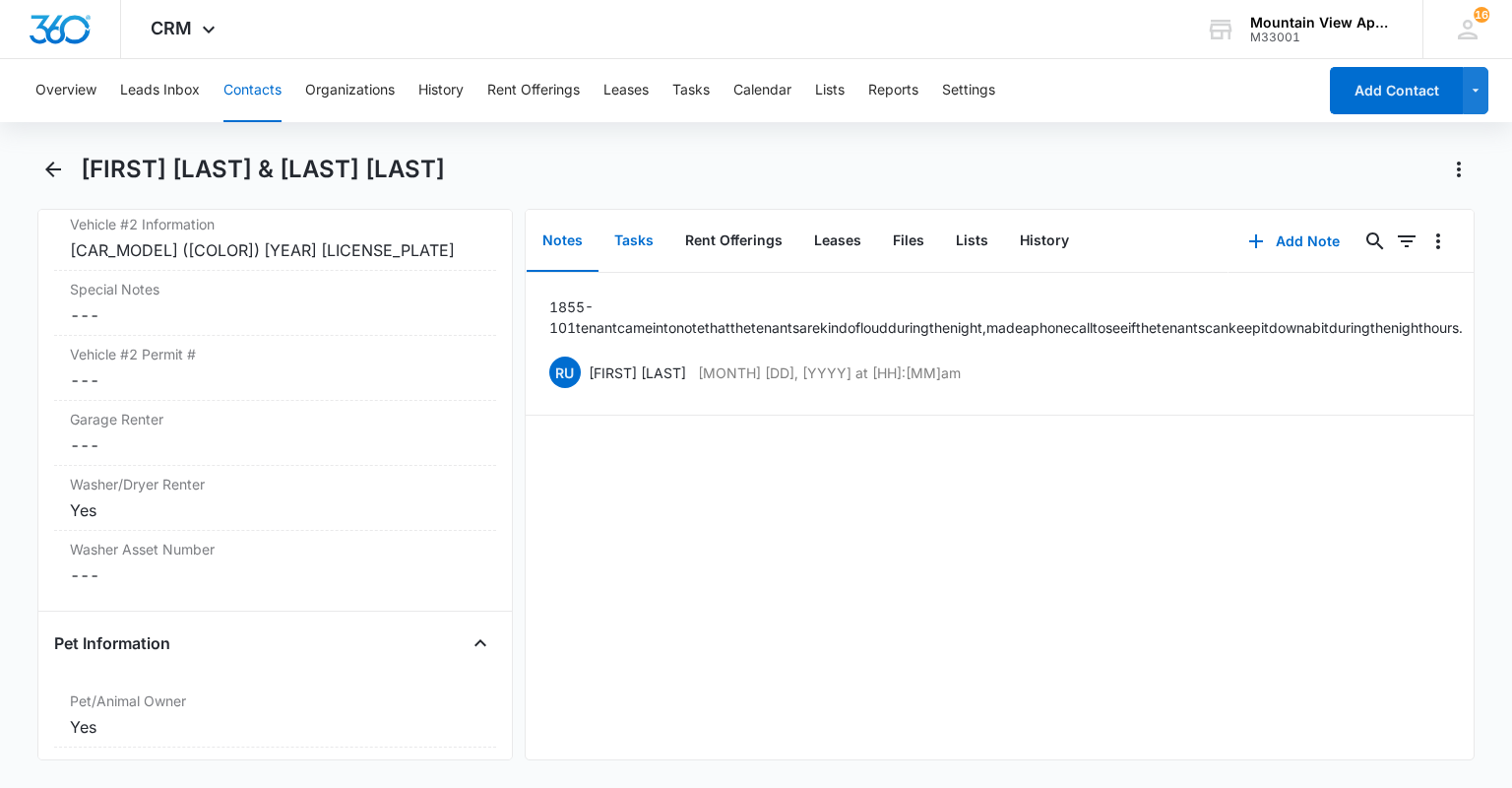 click on "Tasks" at bounding box center (634, 241) 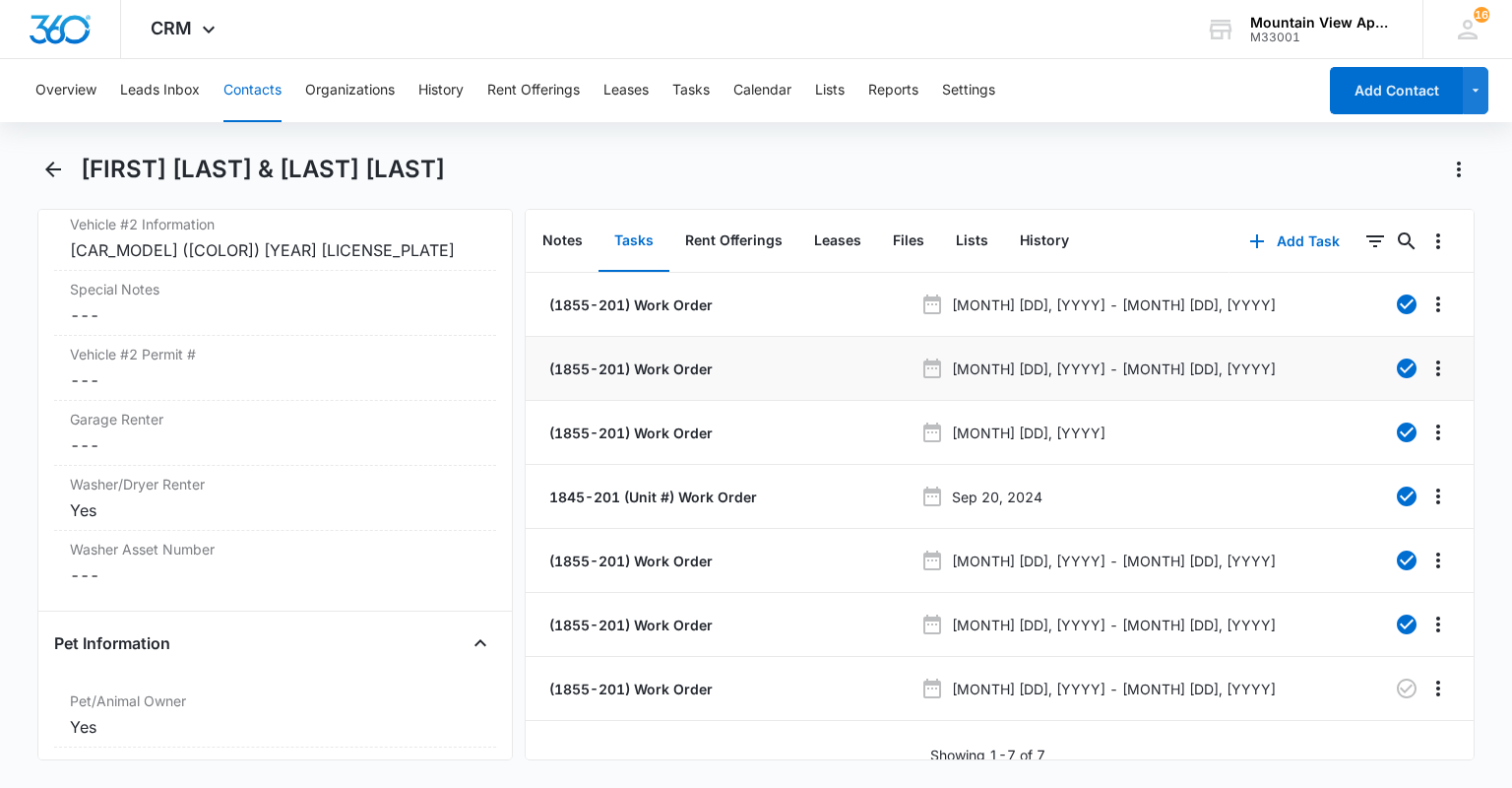 scroll, scrollTop: 16, scrollLeft: 0, axis: vertical 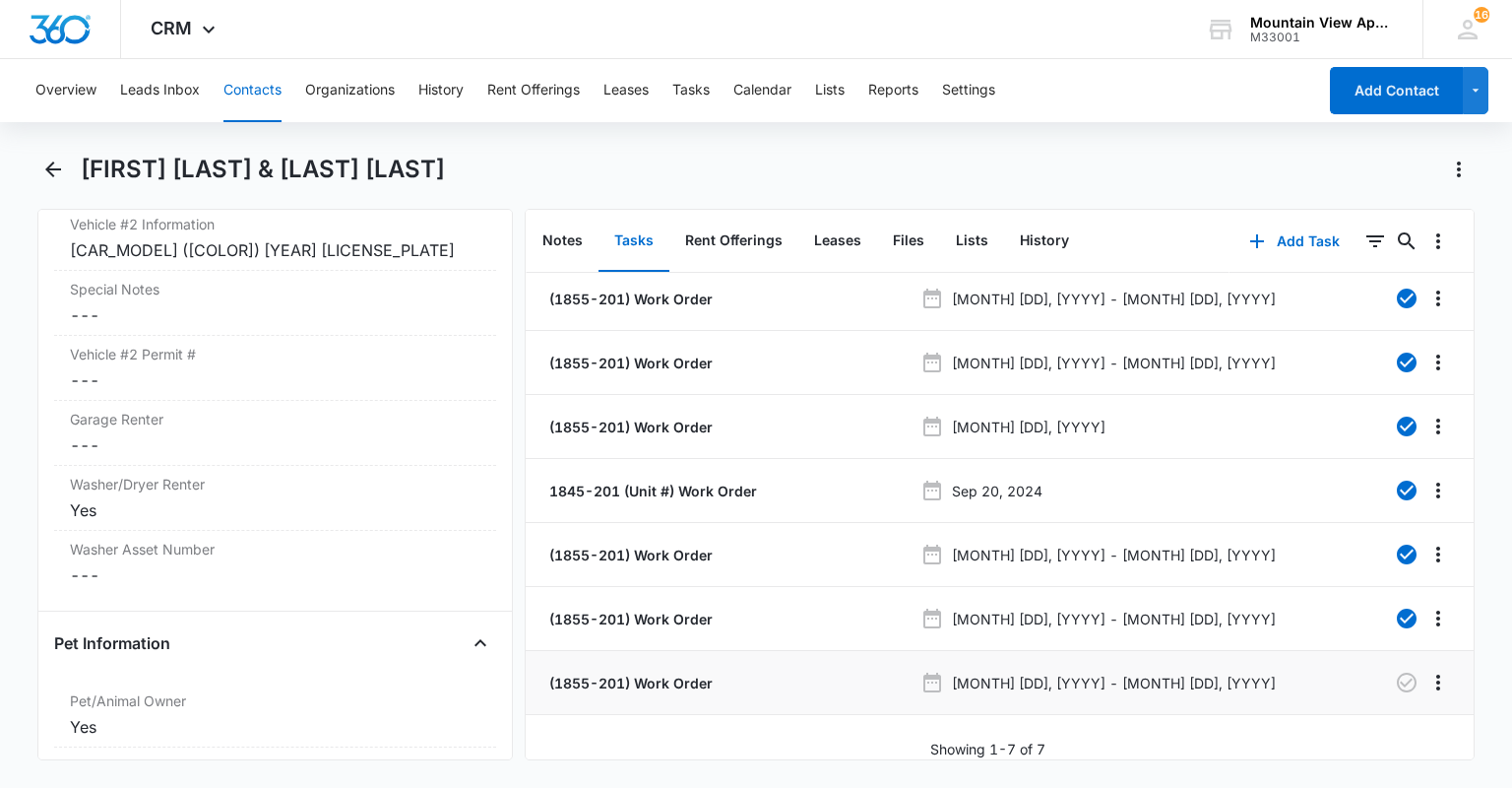 click on "(1855-201) Work Order" at bounding box center [629, 683] 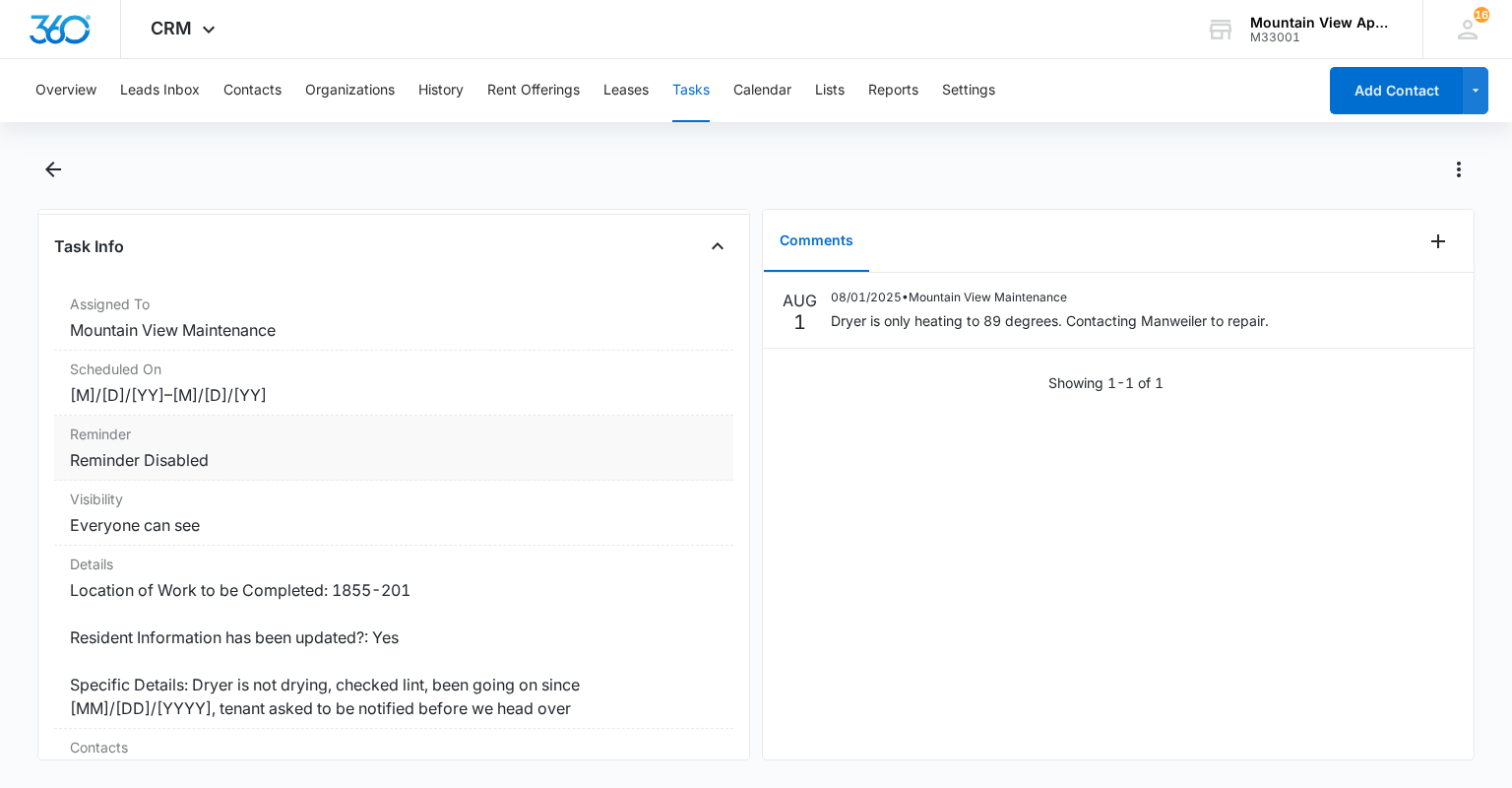 scroll, scrollTop: 0, scrollLeft: 0, axis: both 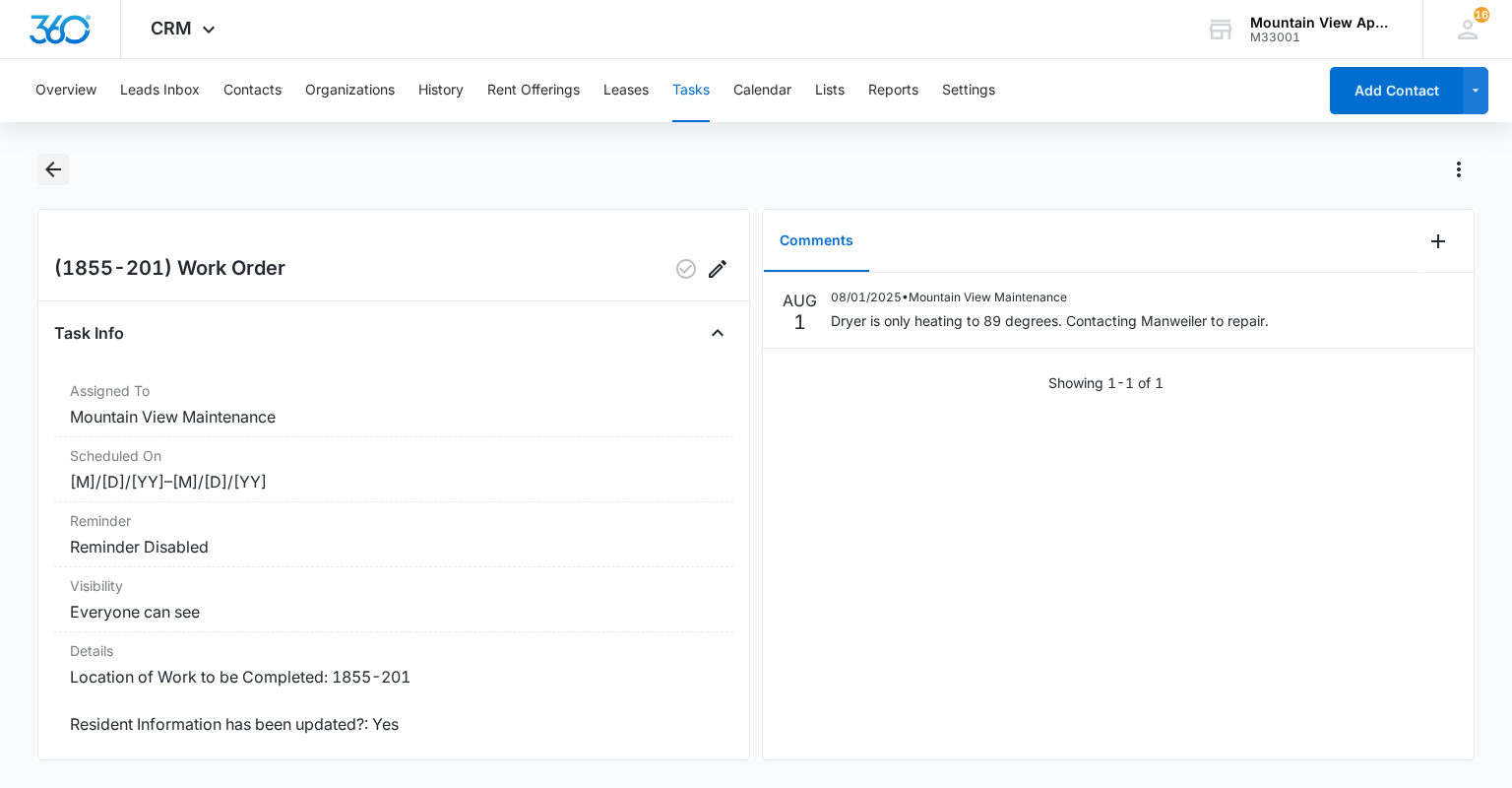 click 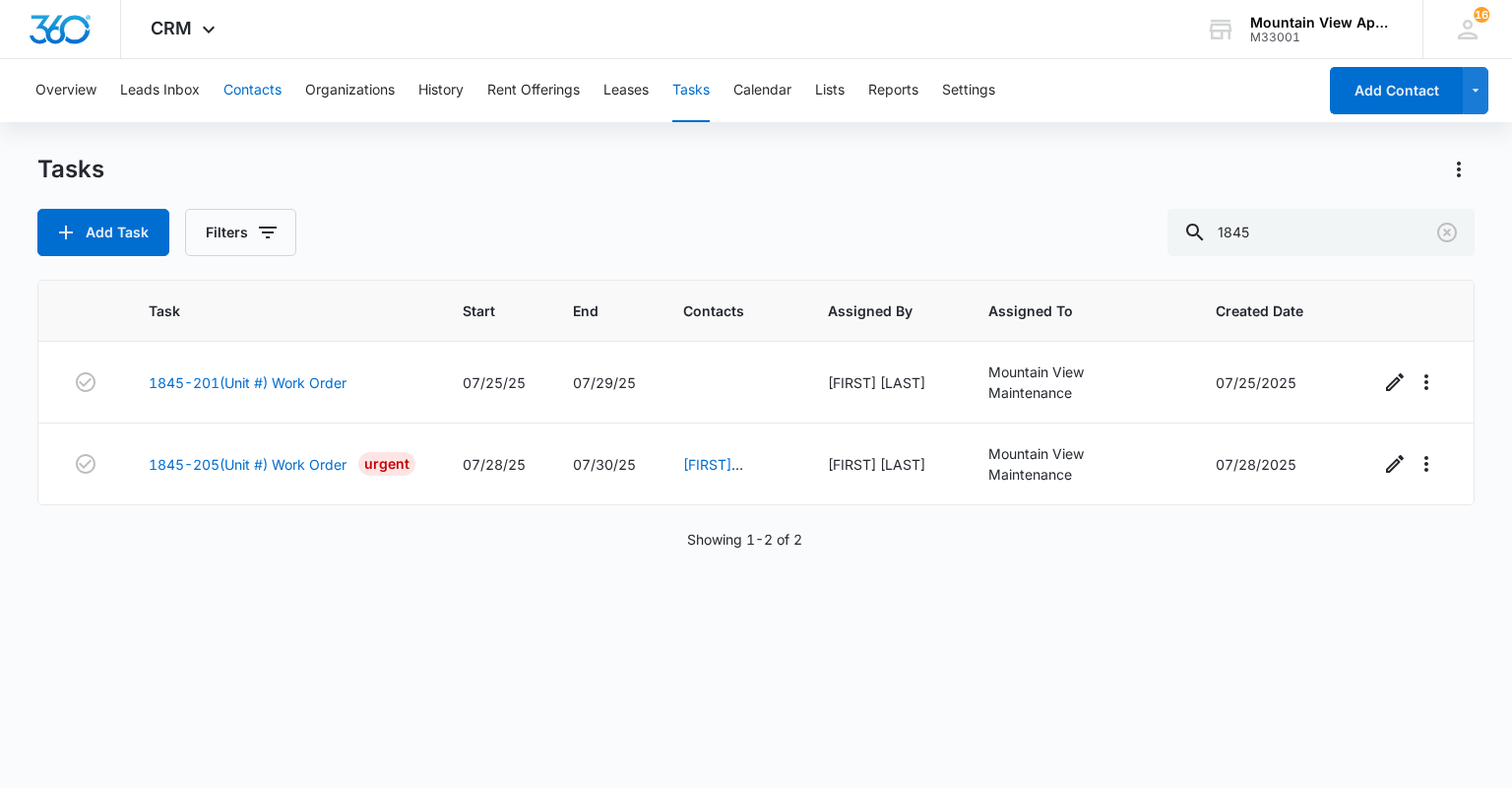 click on "Contacts" at bounding box center [252, 91] 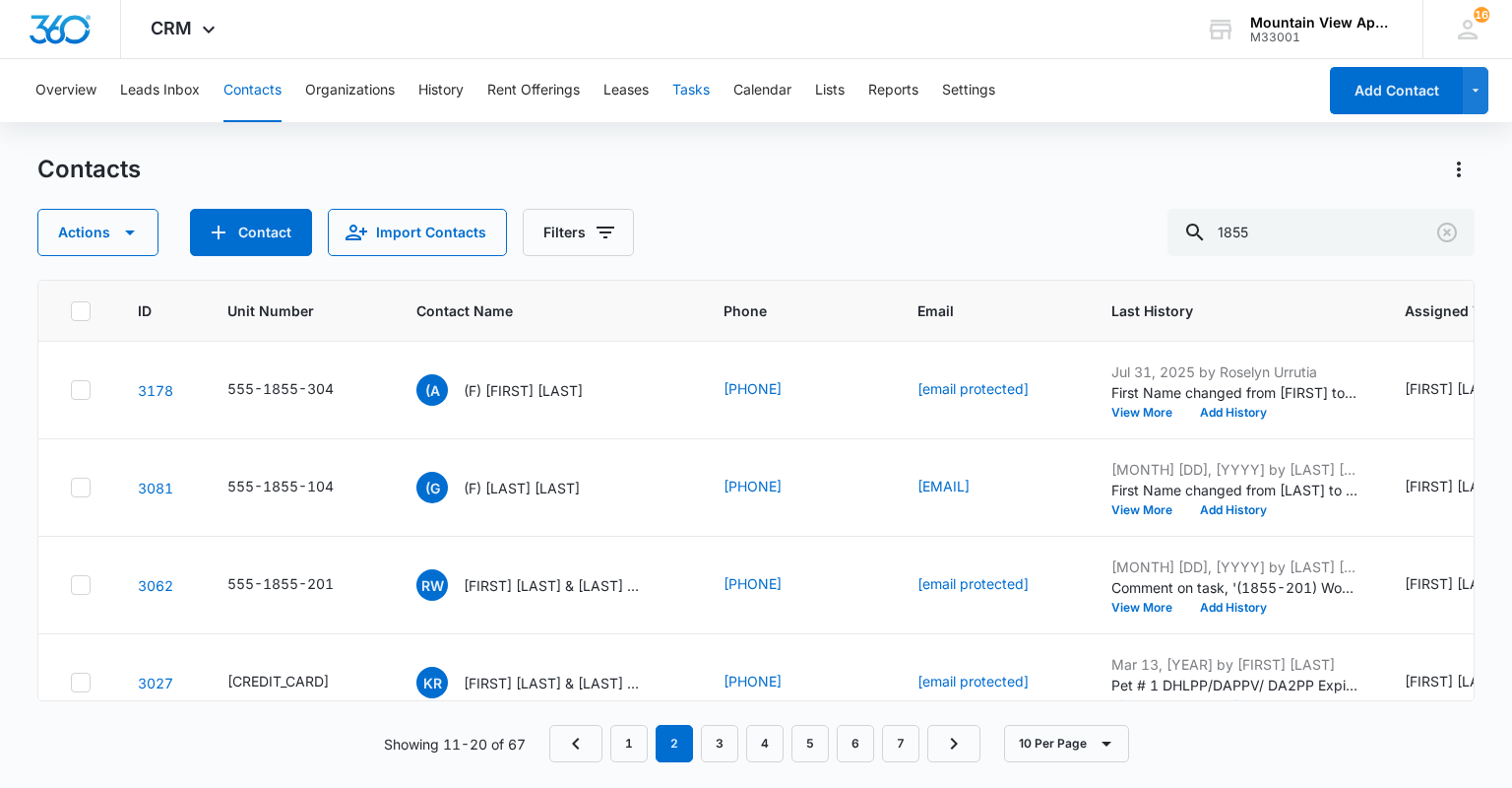 click on "Tasks" at bounding box center (691, 91) 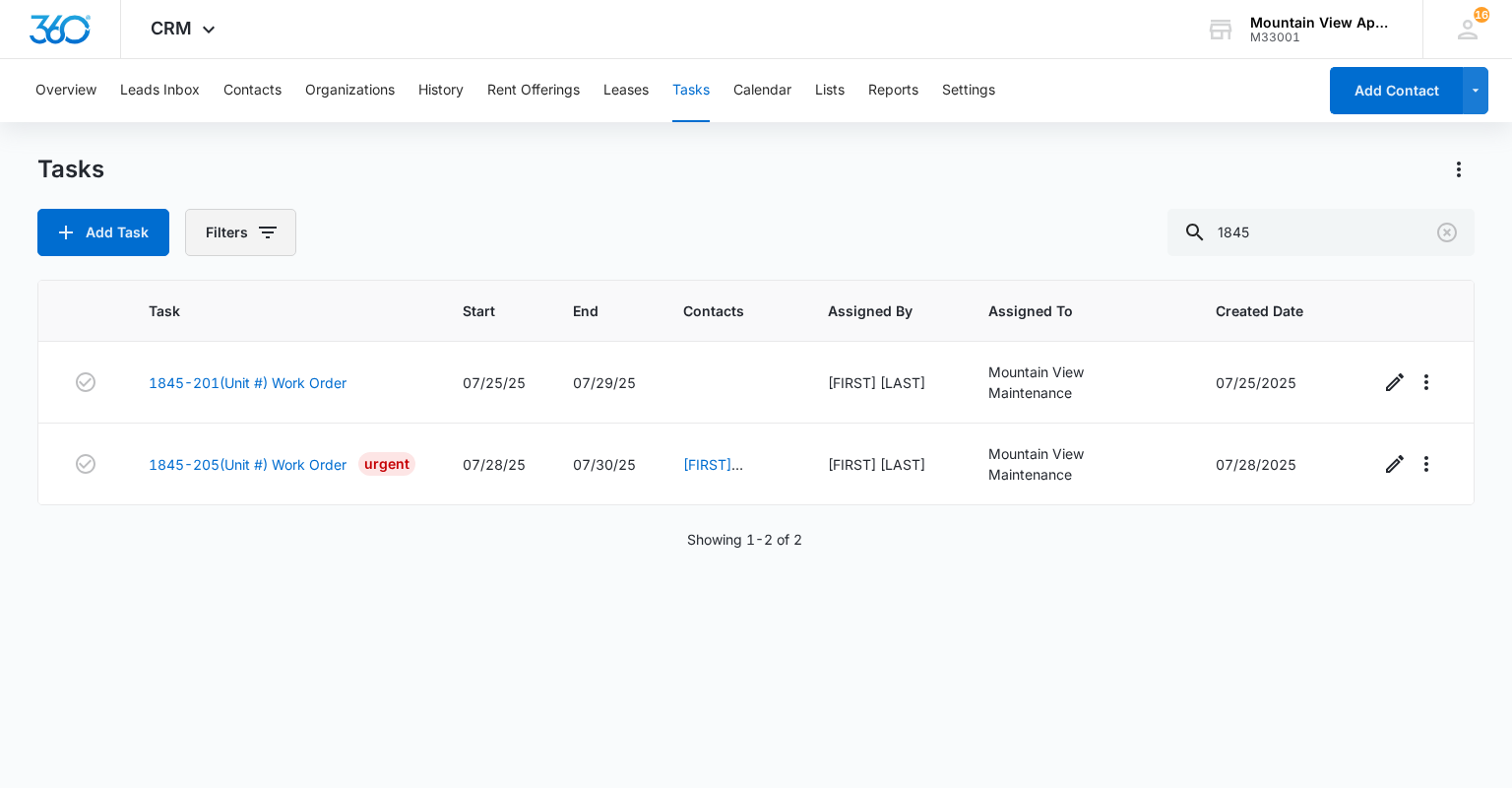 click 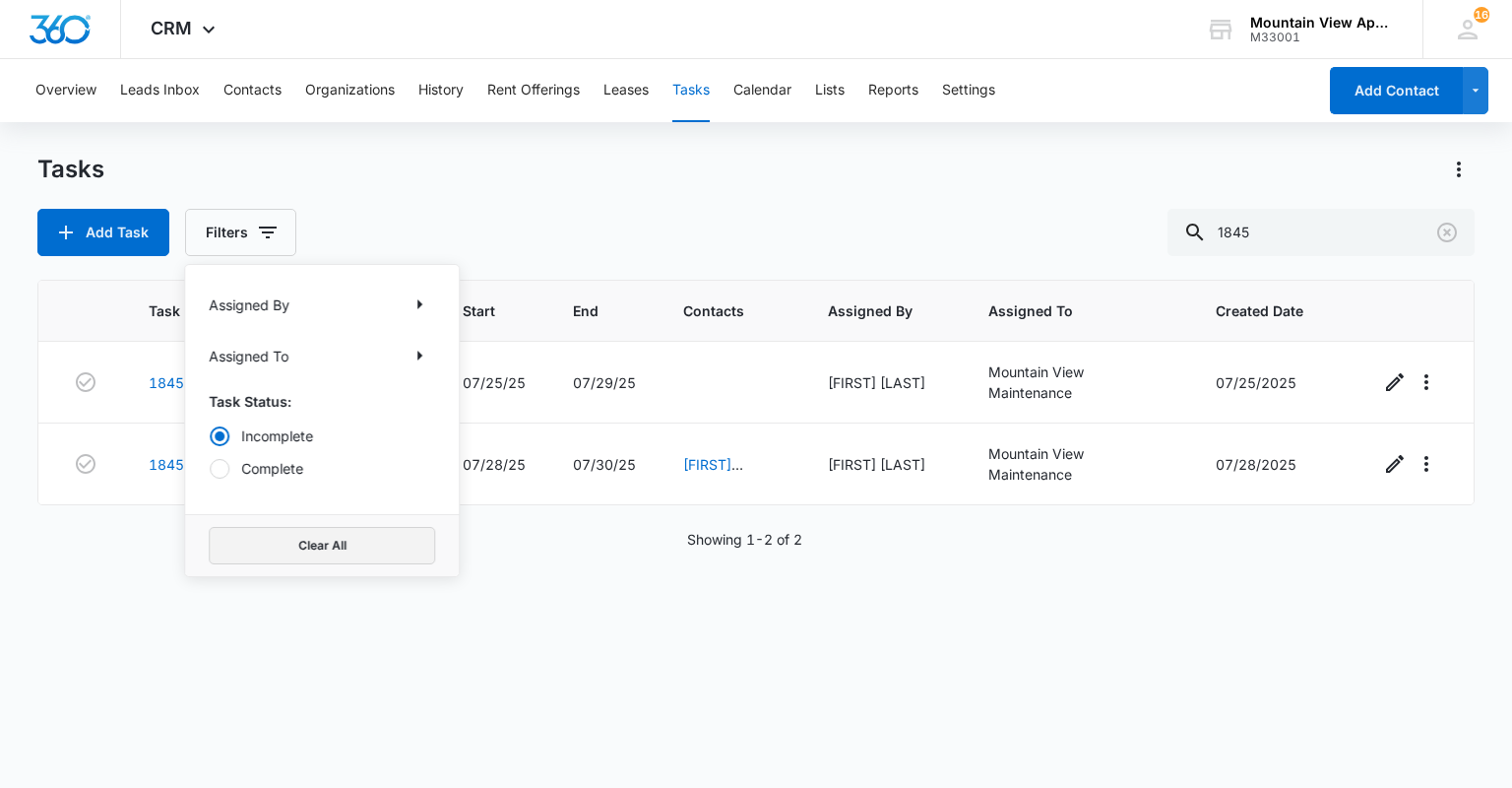 click on "Clear All" at bounding box center [322, 546] 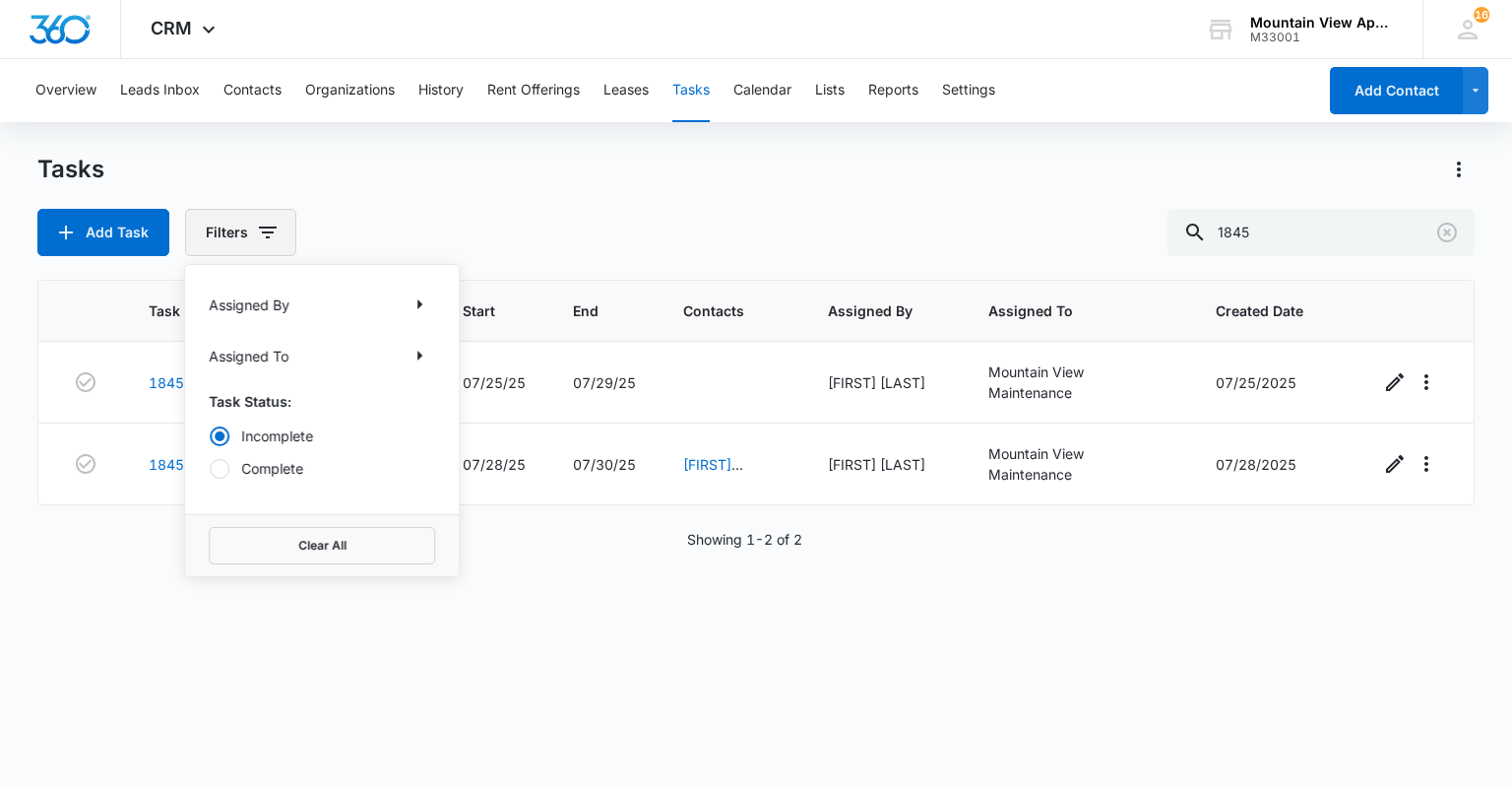 click on "Filters" at bounding box center (240, 232) 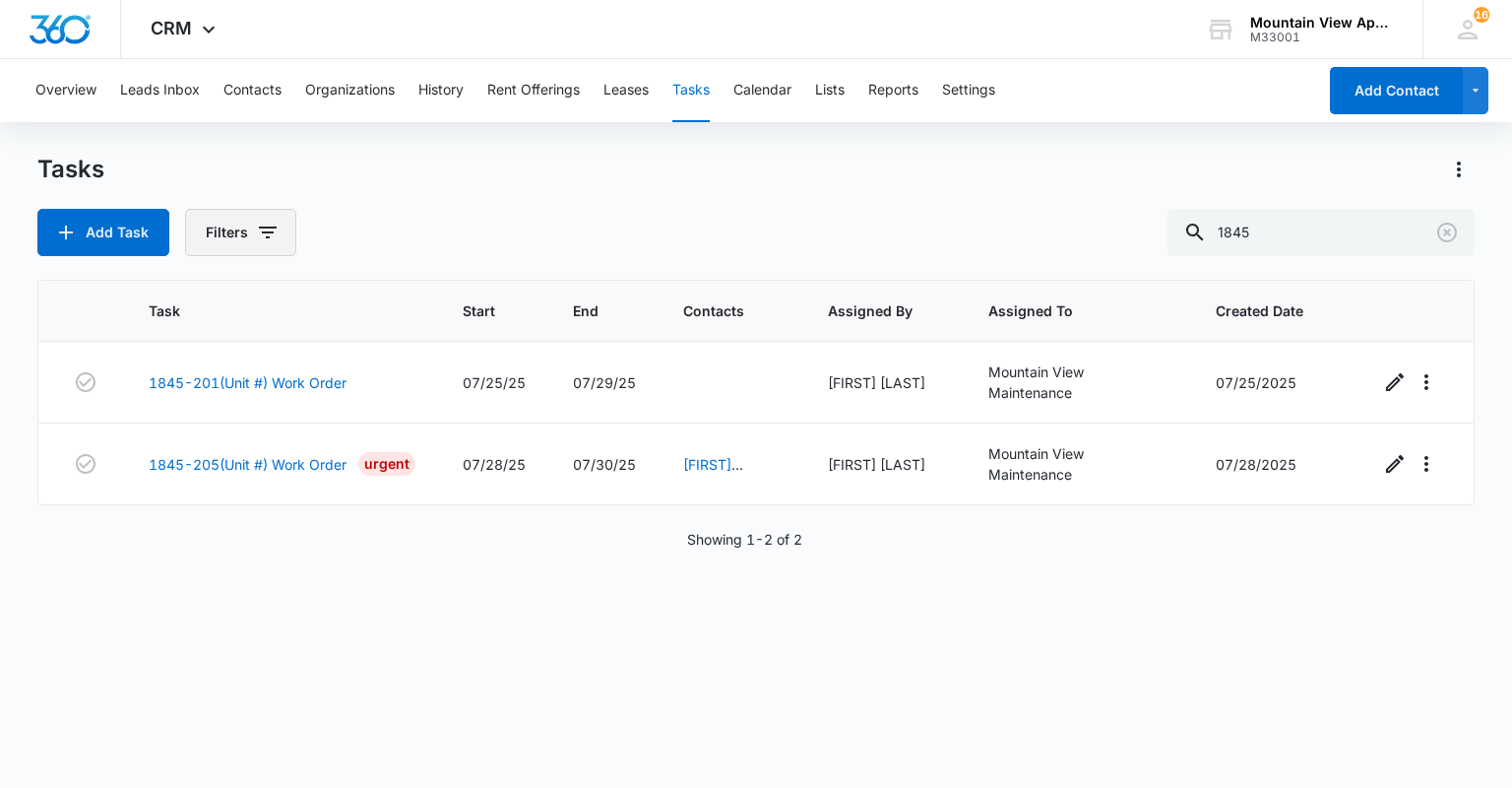 click on "Filters" at bounding box center [240, 232] 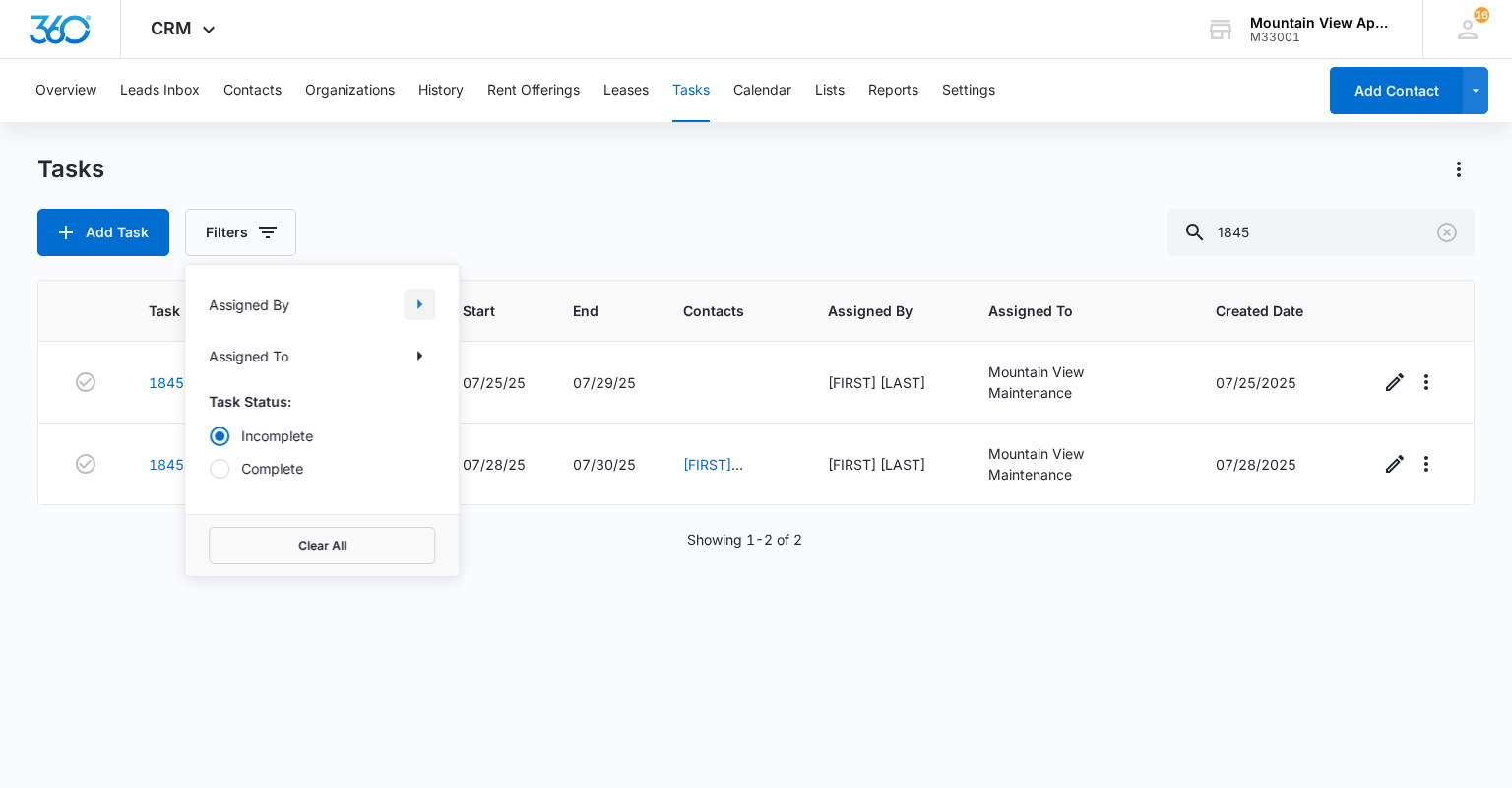 click 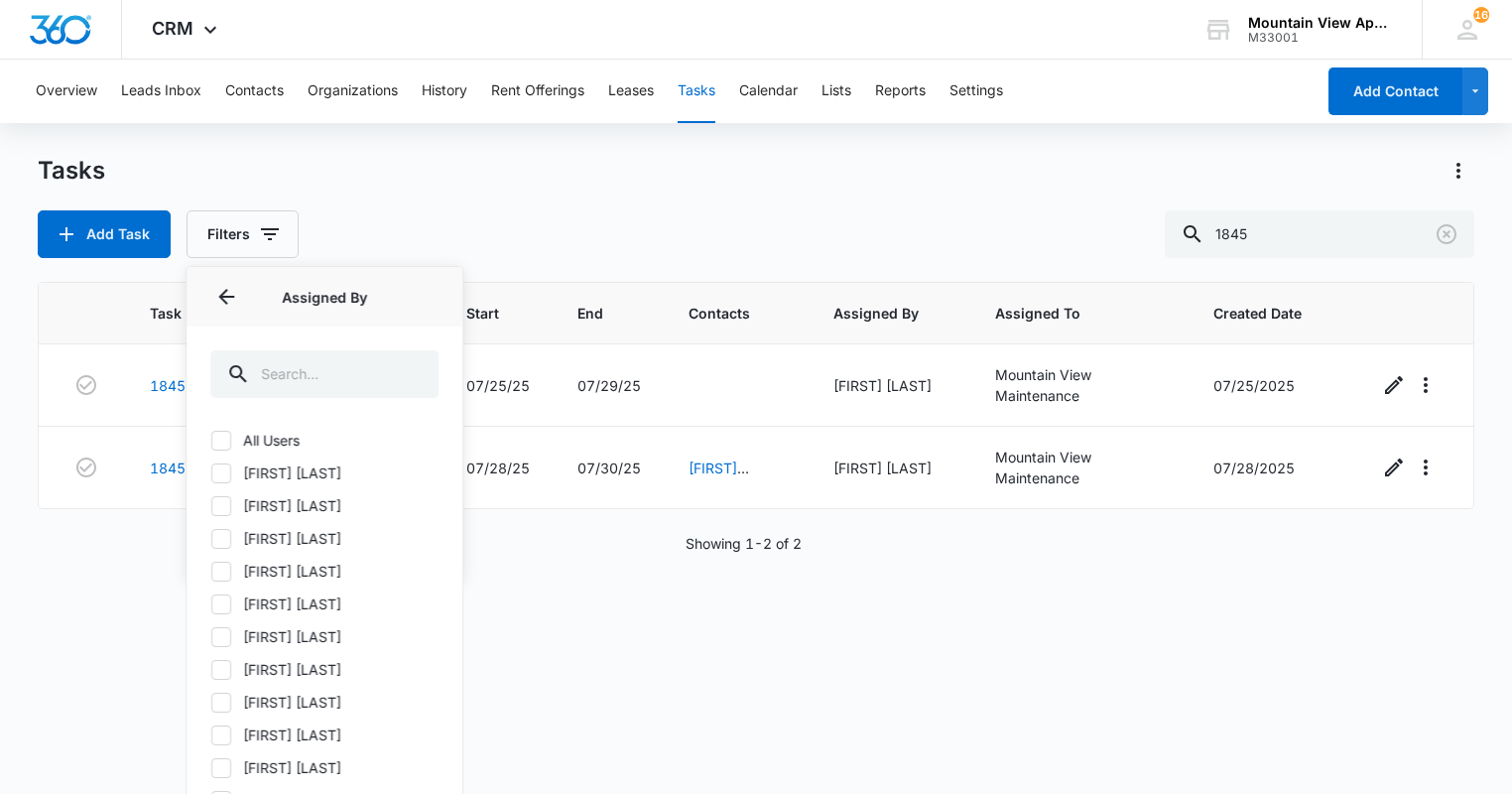 click on "Tasks Add Task Filters Assigned By Assigned By All Users [FIRST] [LAST] [FIRST] [LAST] [FIRST] [LAST] [FIRST] [LAST] [FIRST] [LAST] [FIRST] [LAST] [FIRST] [LAST] [FIRST] [LAST] [FIRST] [LAST] [FIRST] [LAST] [FIRST] [LAST] [FIRST] [LAST] Maintenance Manager [LAST] [LAST] [LAST] [LAST] Assigned To Task Status: Incomplete Complete Clear All 1845" at bounding box center [756, 206] 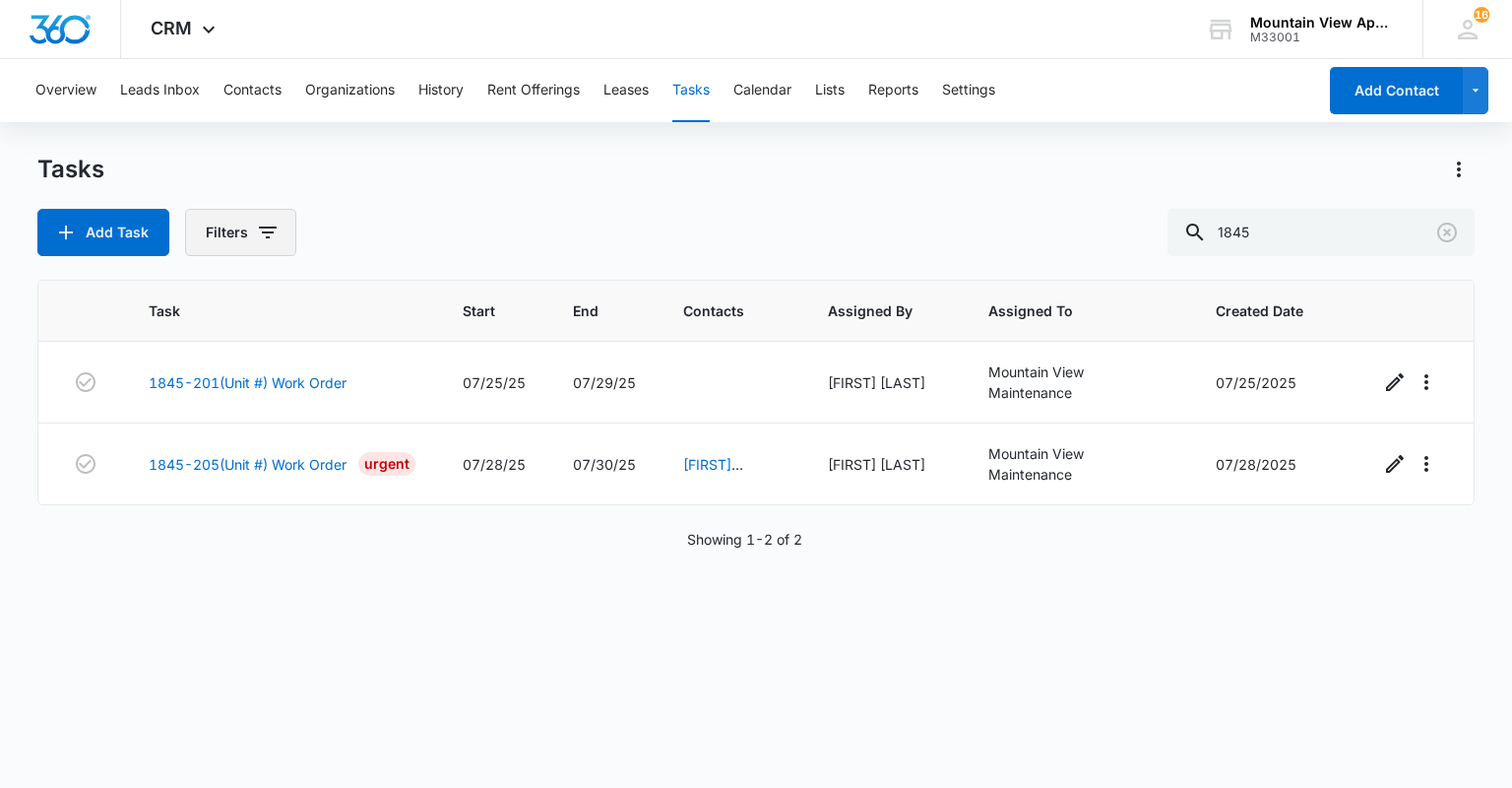 click 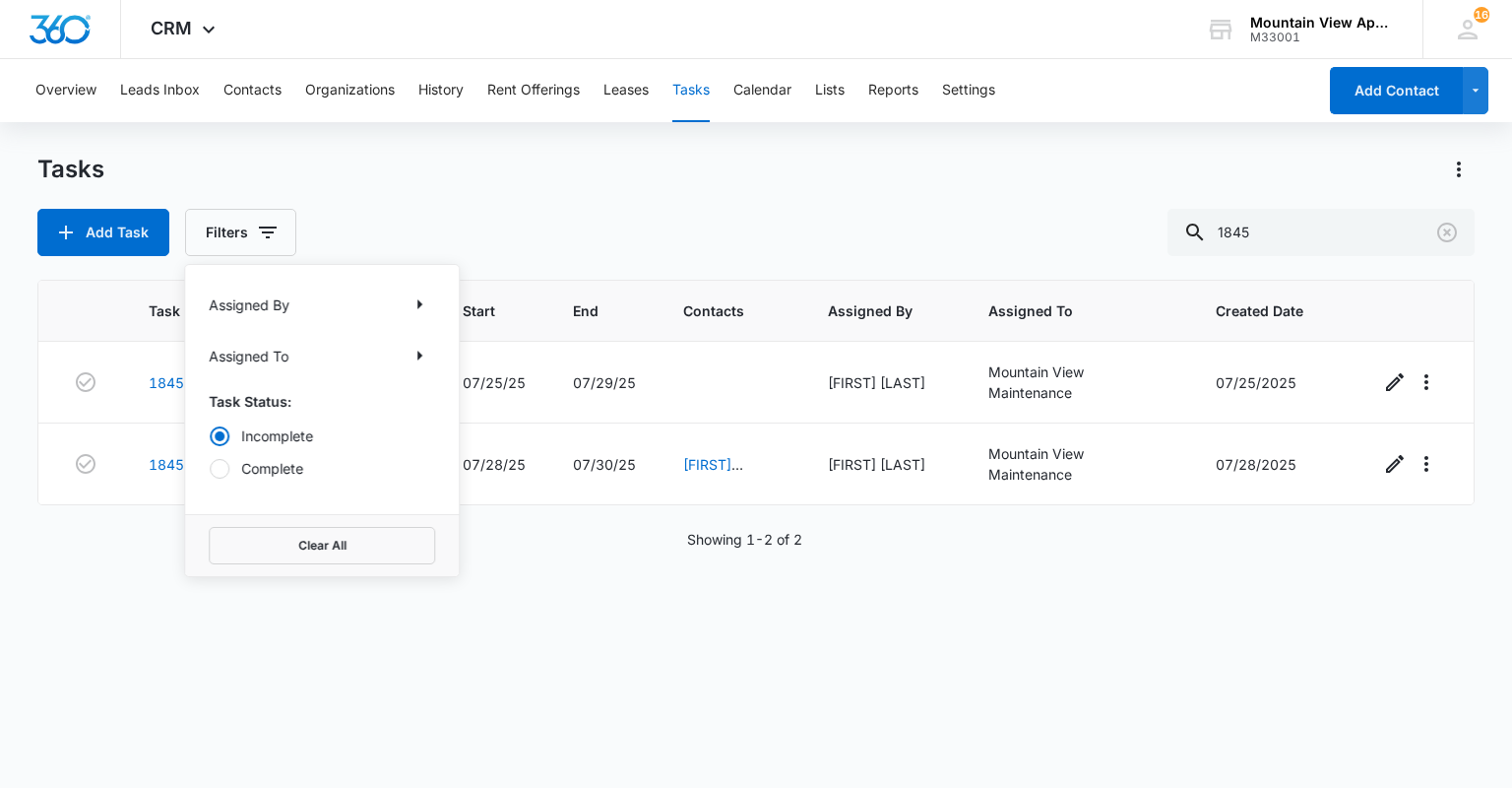 click on "Complete" at bounding box center [322, 468] 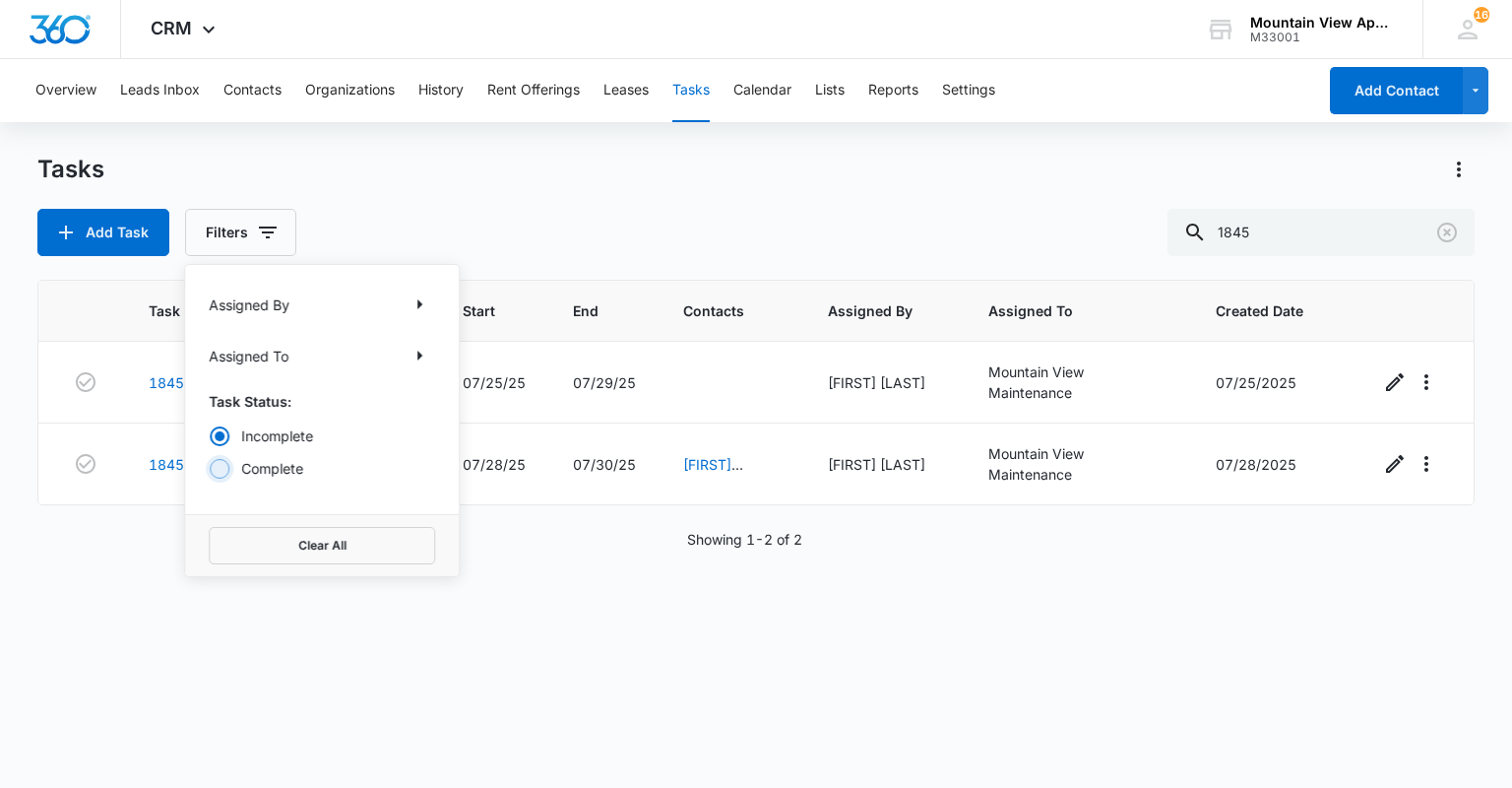 radio on "false" 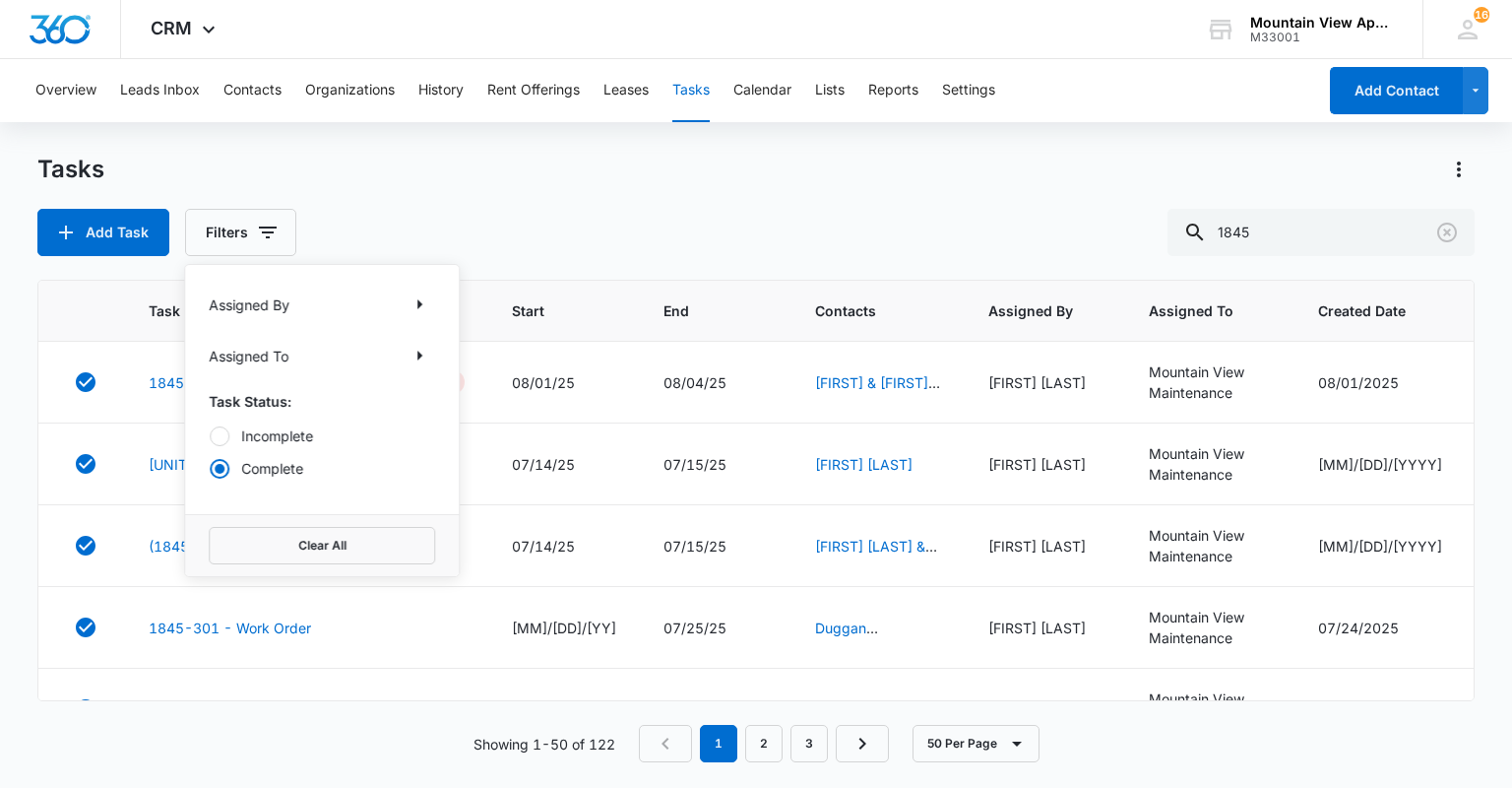 click on "Incomplete" at bounding box center (322, 435) 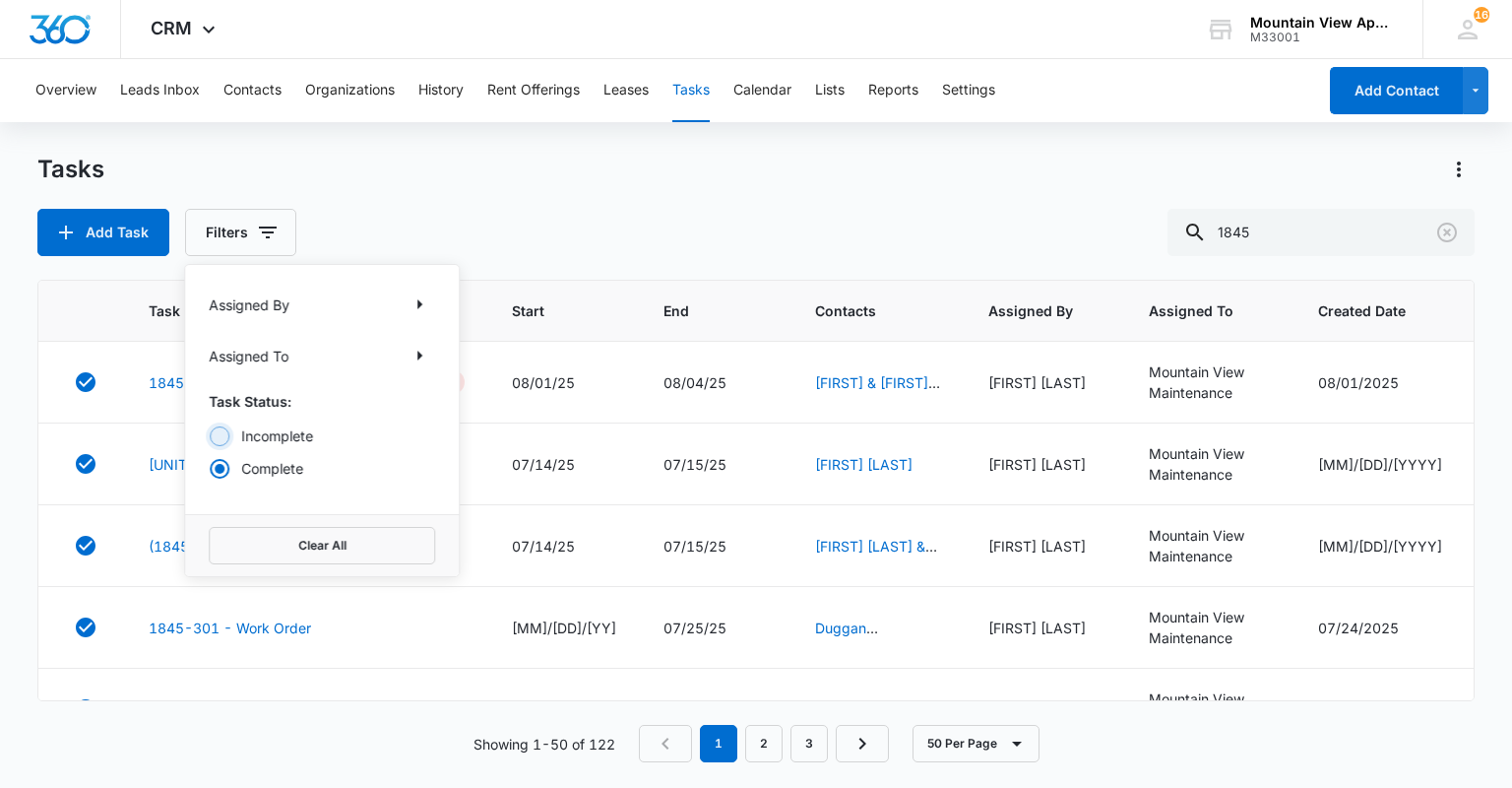 radio on "true" 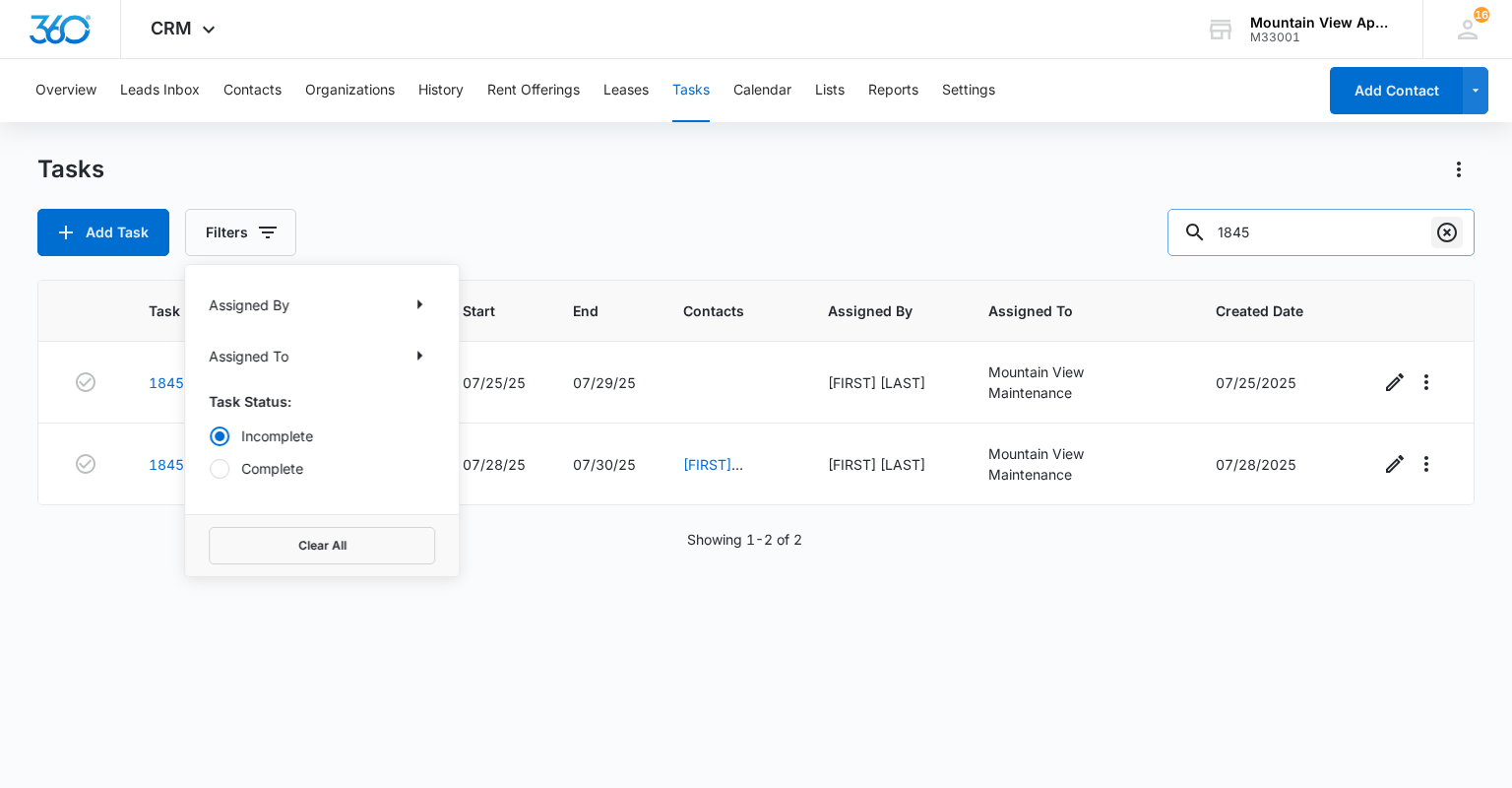 click 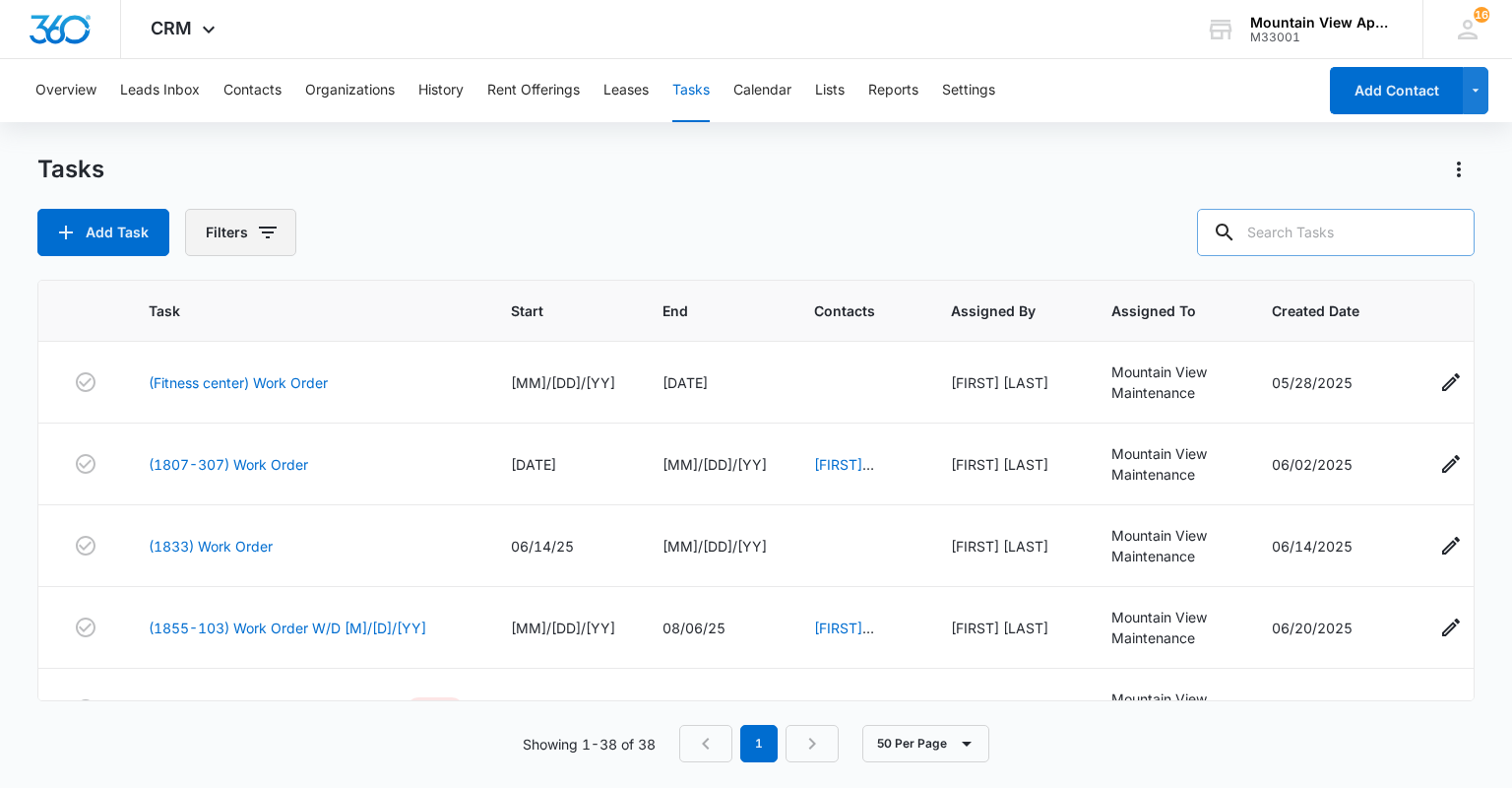 click on "Filters" at bounding box center [240, 232] 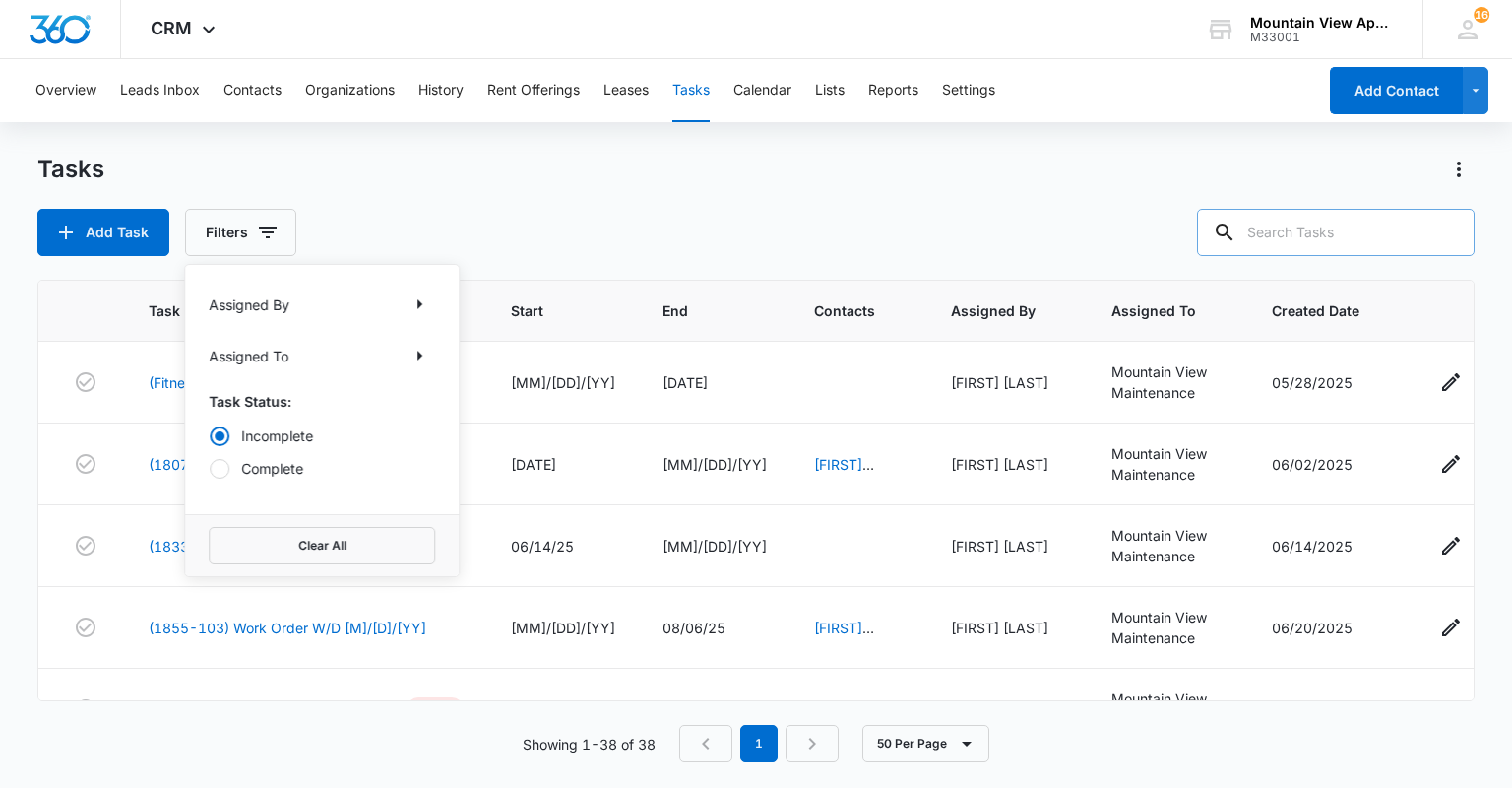 click on "Tasks" at bounding box center [755, 169] 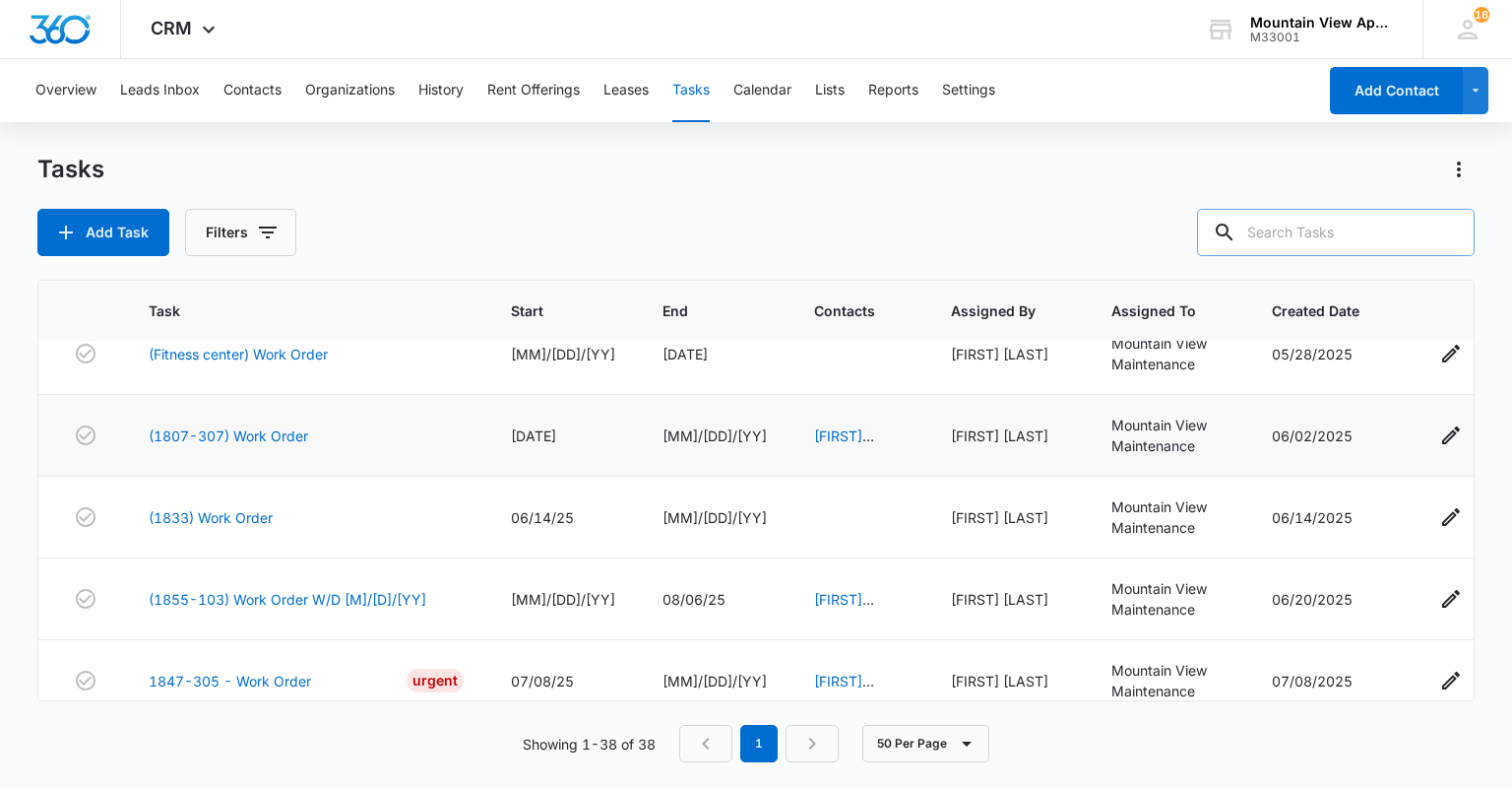 scroll, scrollTop: 0, scrollLeft: 0, axis: both 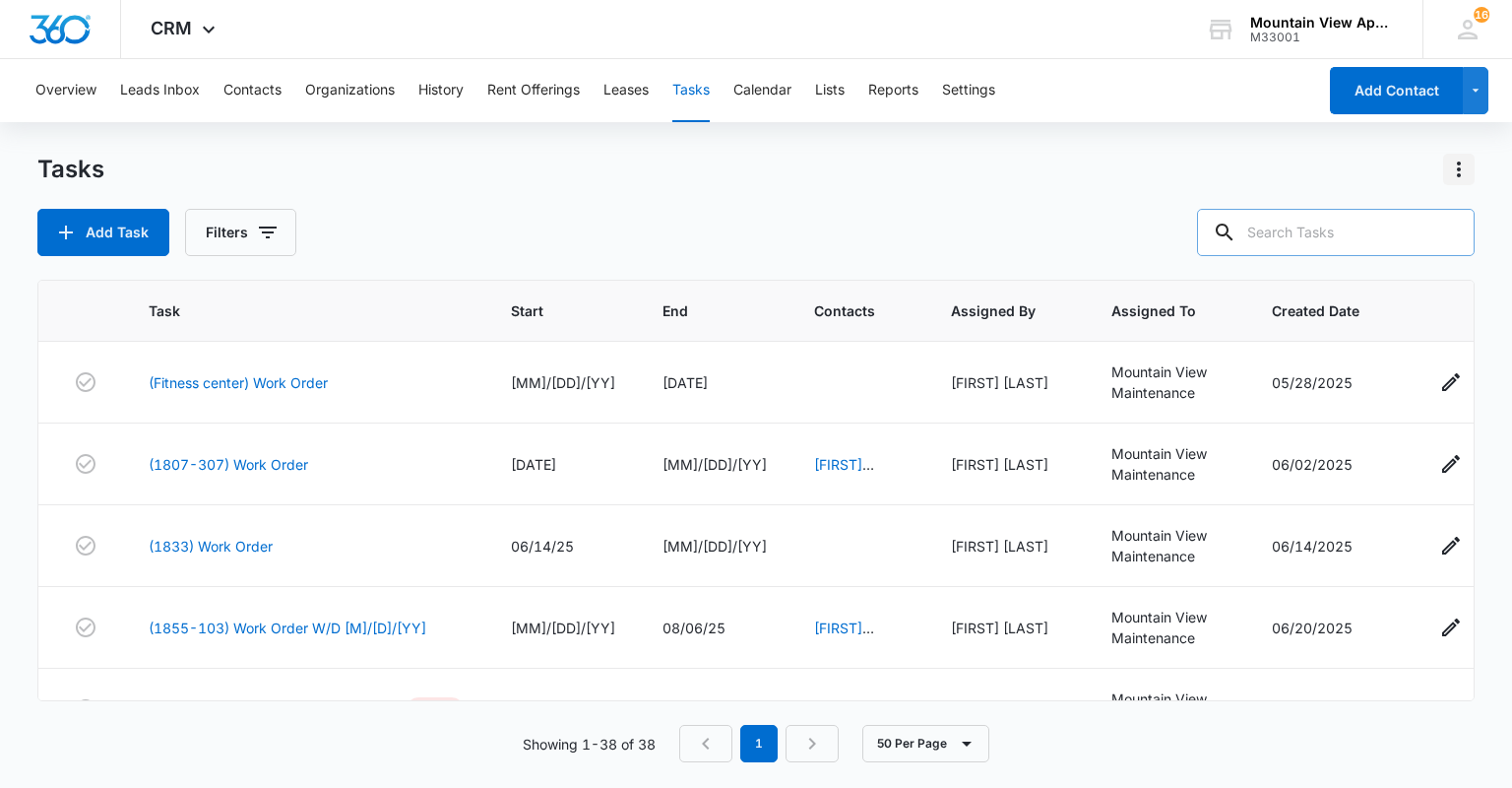 click 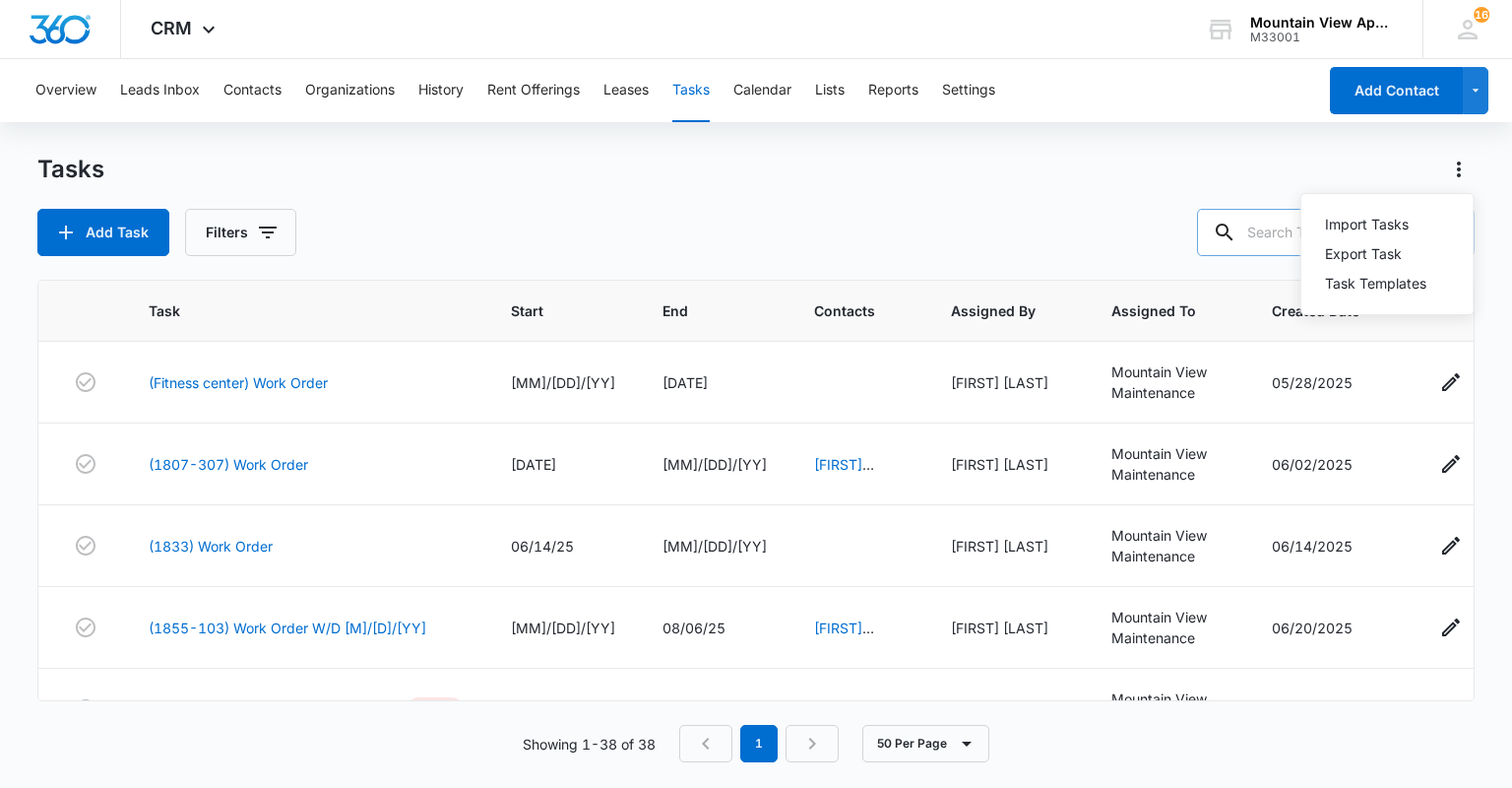 click on "Tasks Import Tasks Export Task Task Templates" at bounding box center (755, 169) 